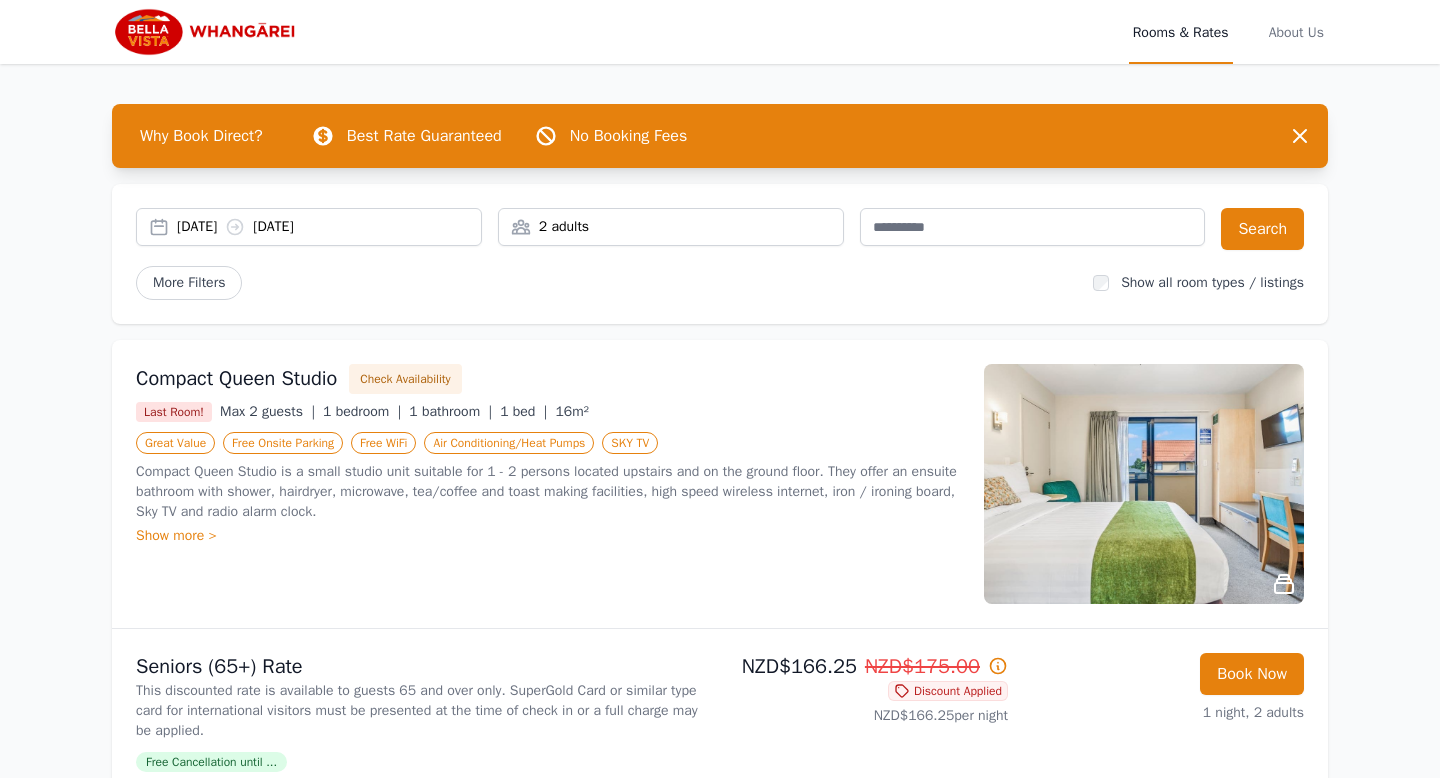 scroll, scrollTop: 0, scrollLeft: 0, axis: both 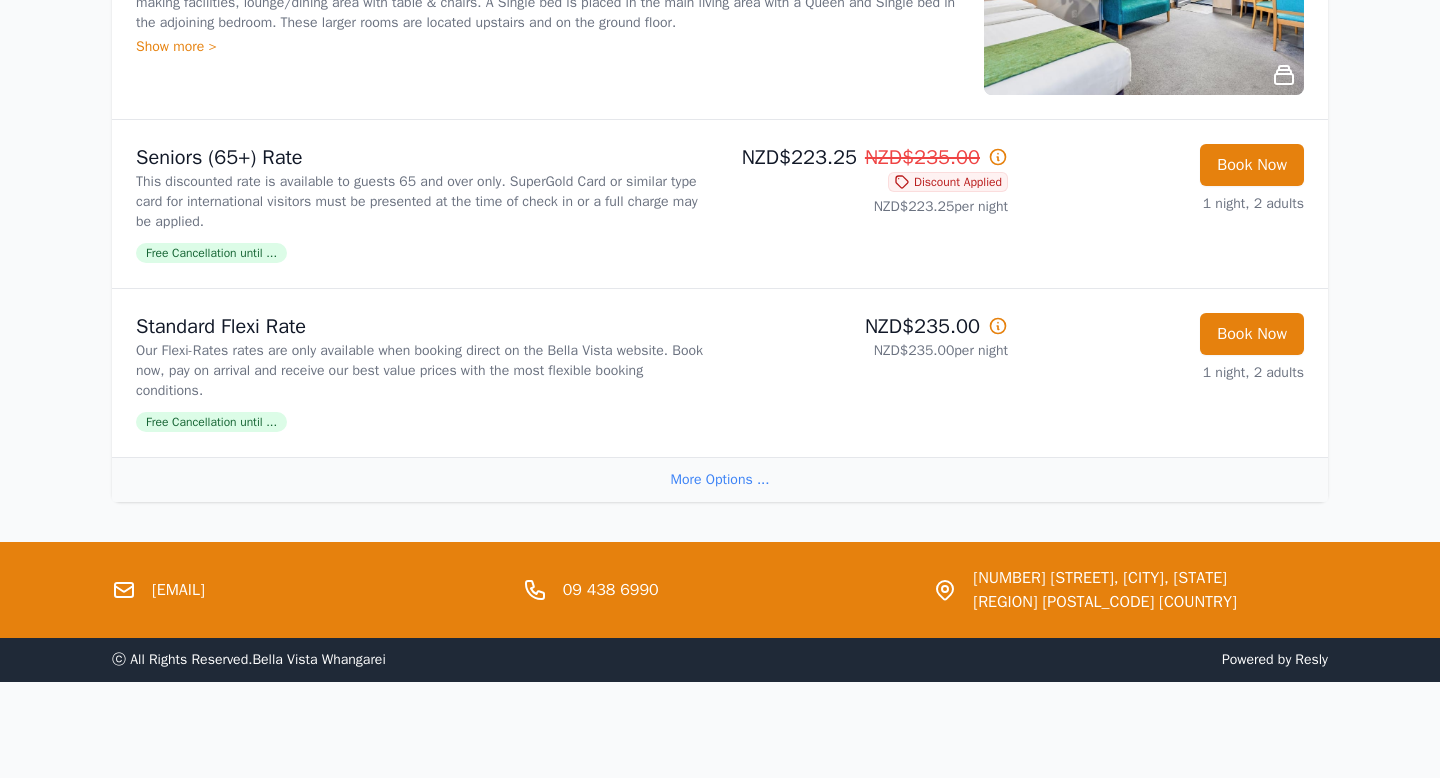 click on "More Options ..." at bounding box center (720, 479) 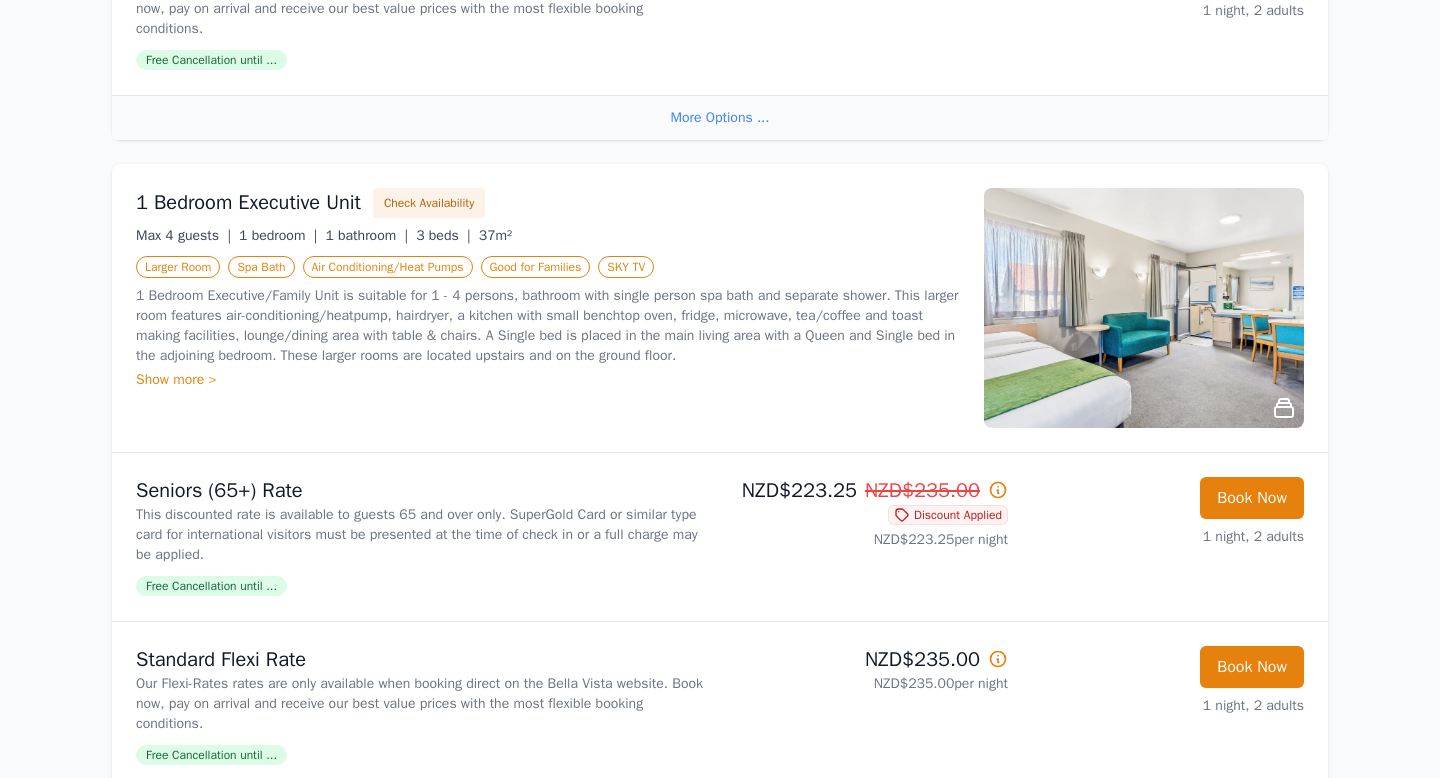 scroll, scrollTop: 3649, scrollLeft: 0, axis: vertical 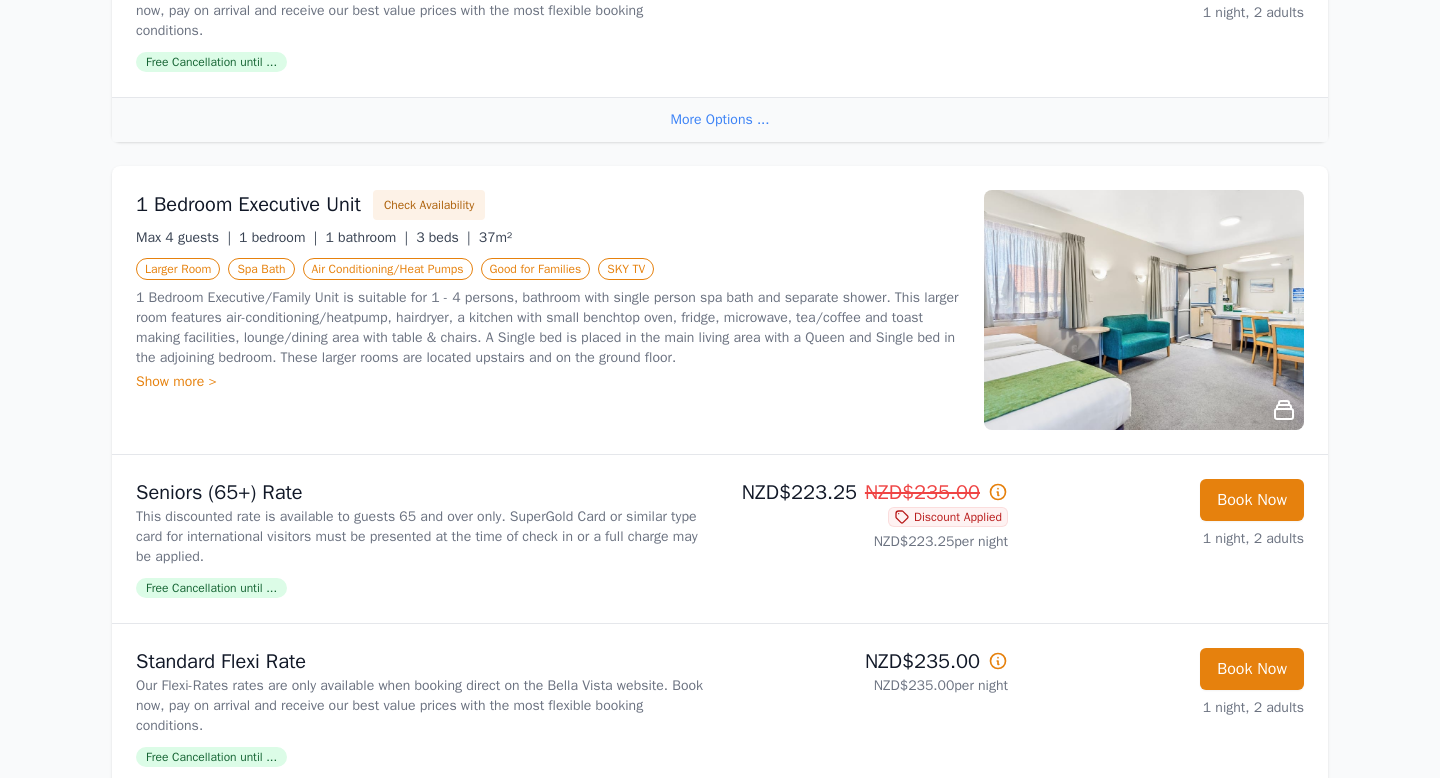 click at bounding box center (1144, 310) 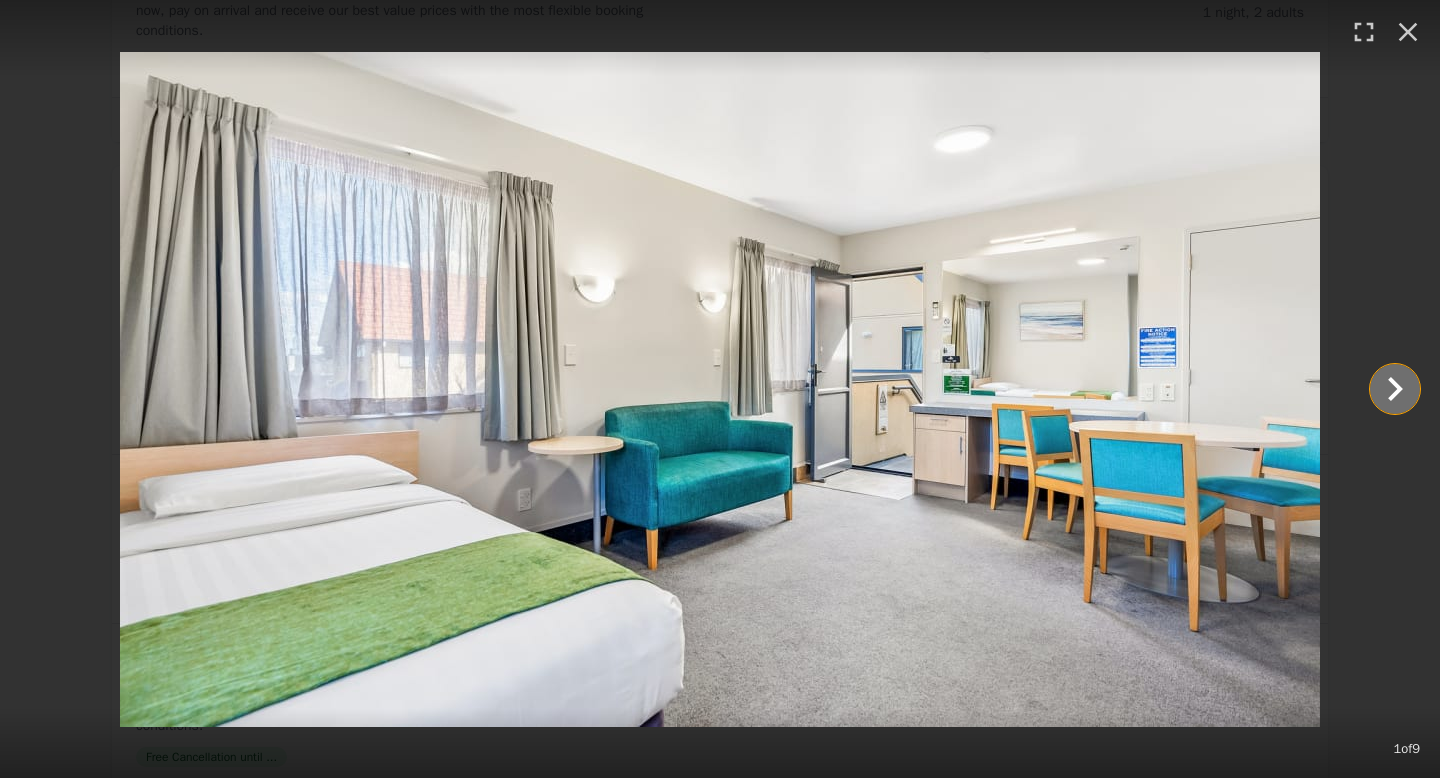 click 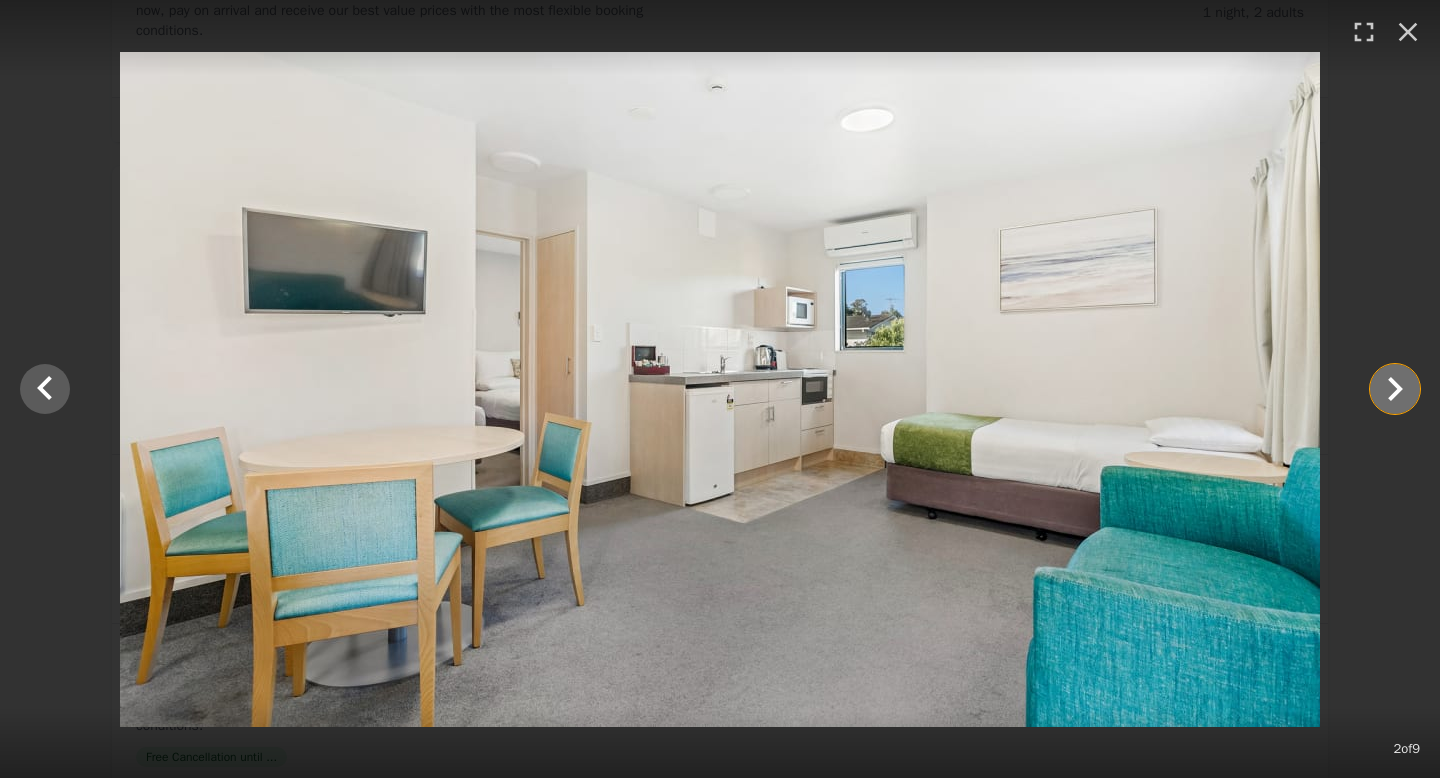 click 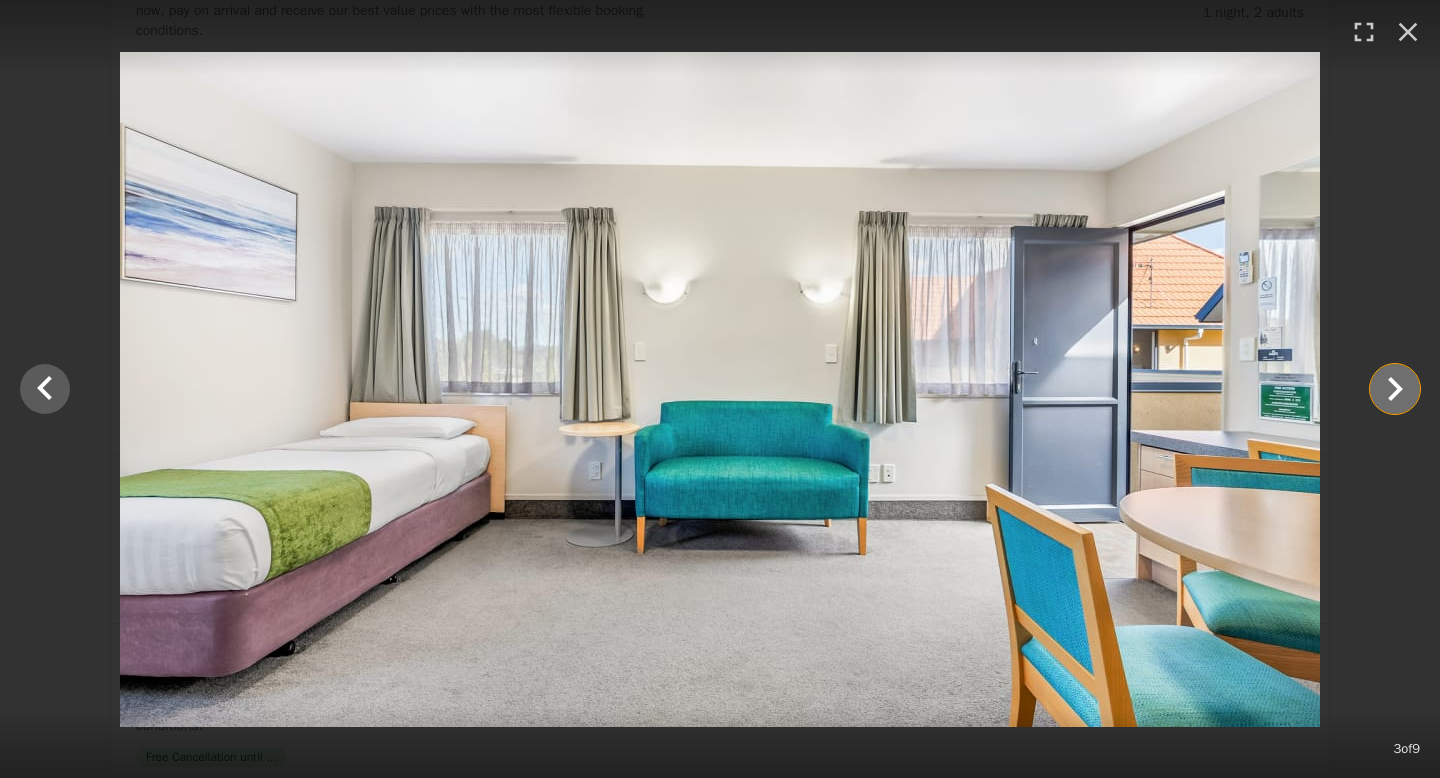 click 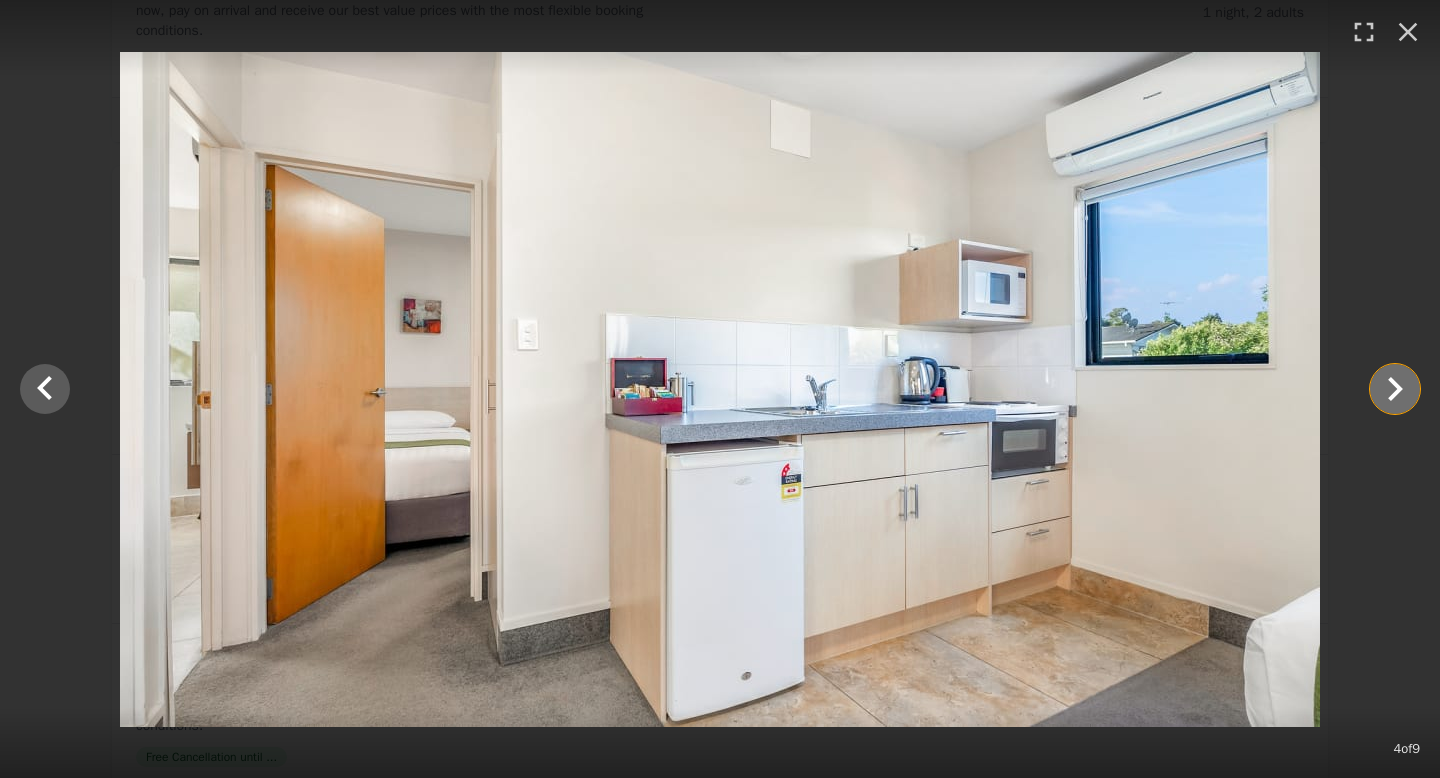 click 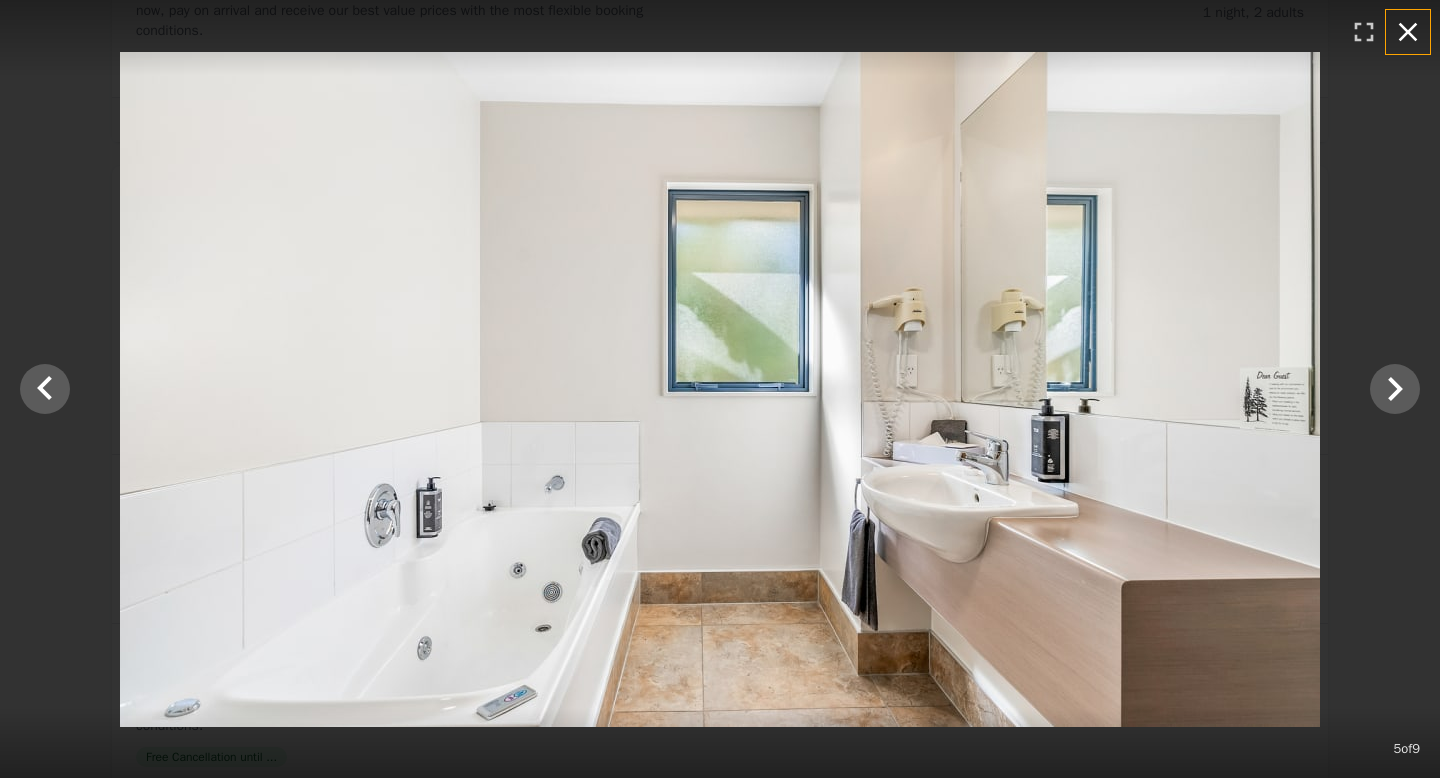 click 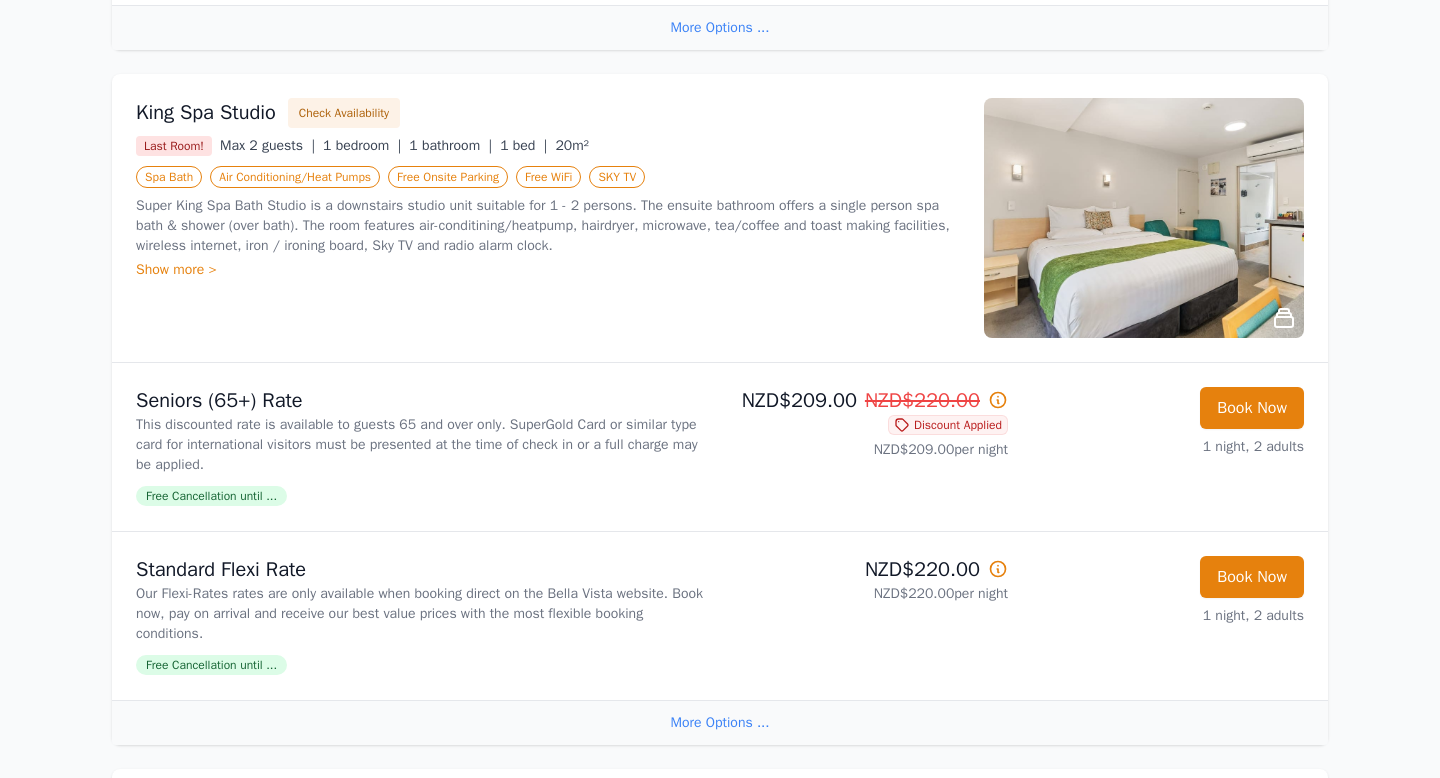 scroll, scrollTop: 3041, scrollLeft: 0, axis: vertical 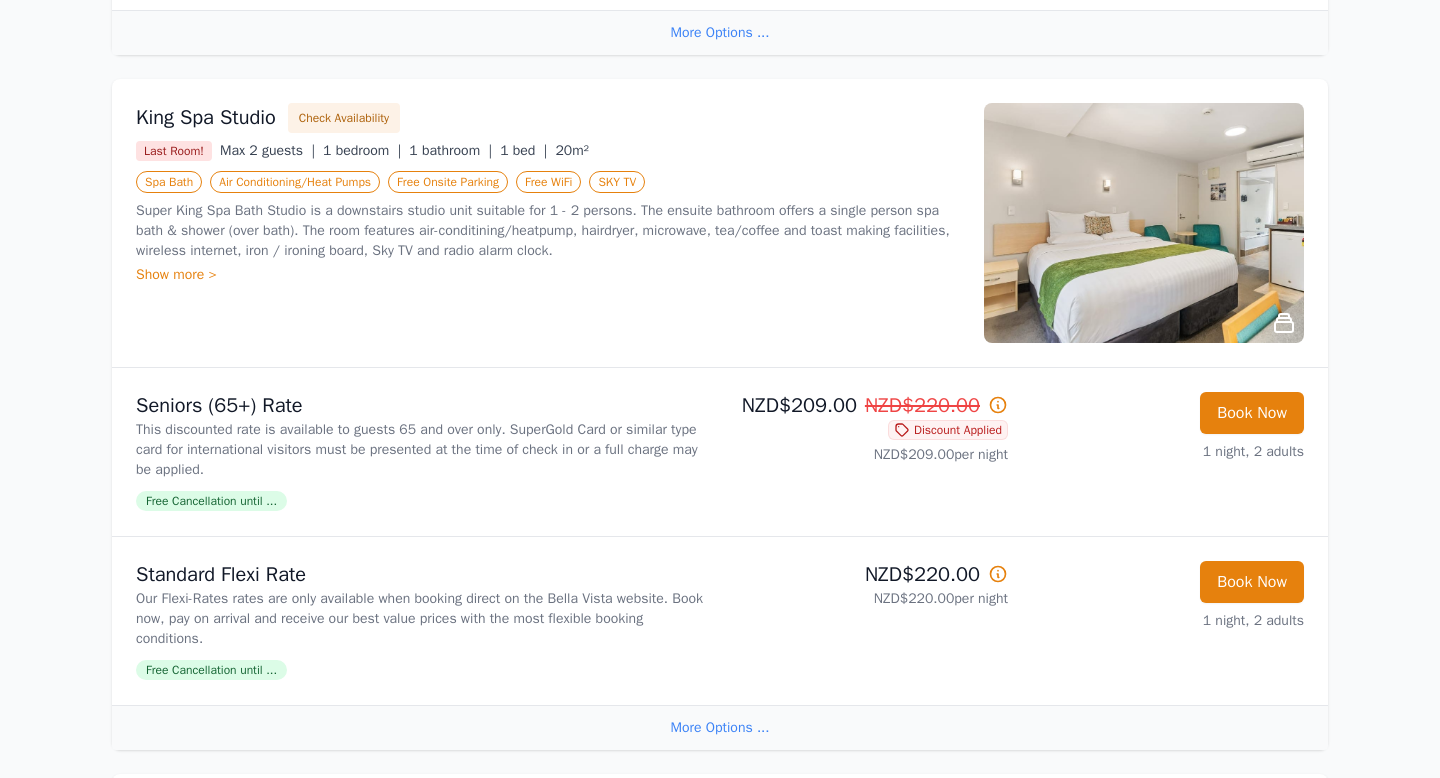 click 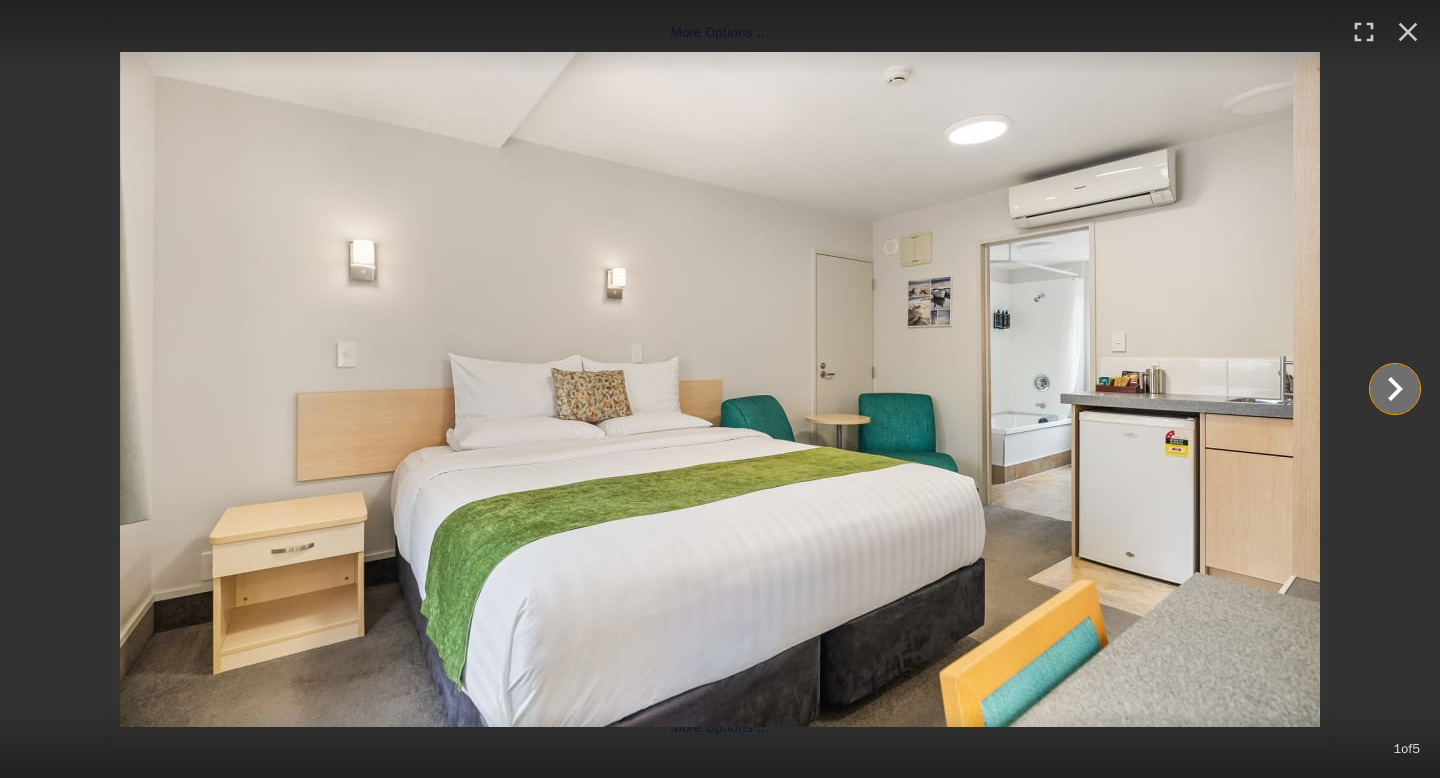 click 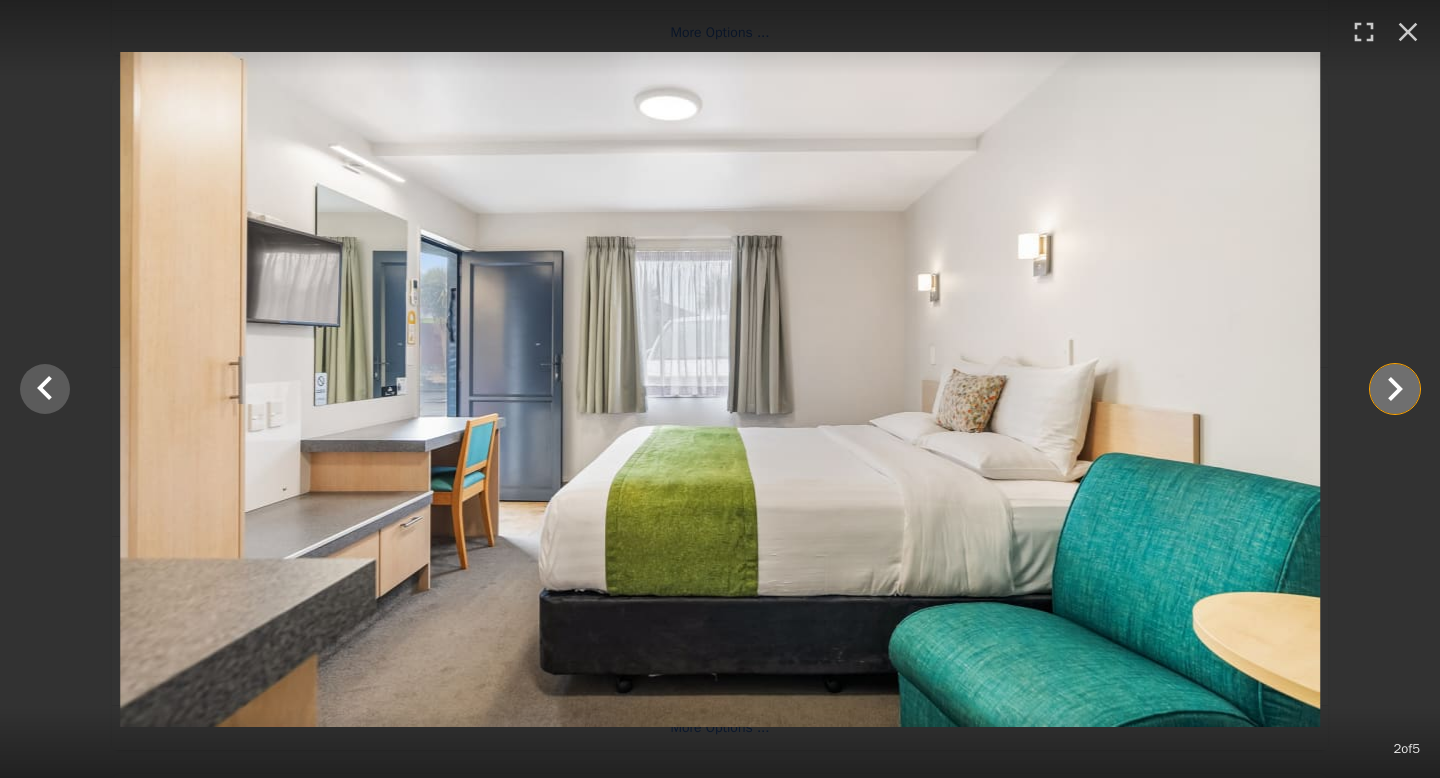 click 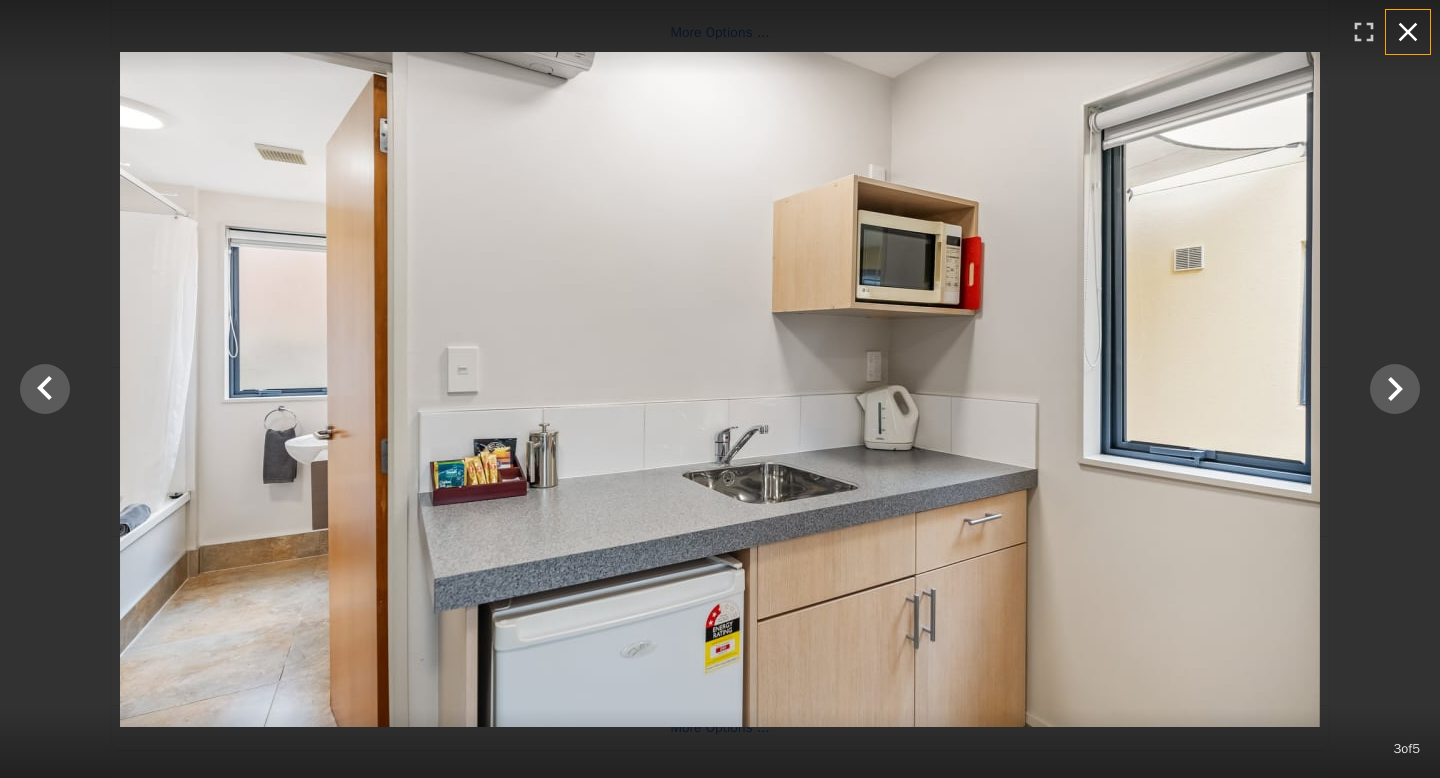 click 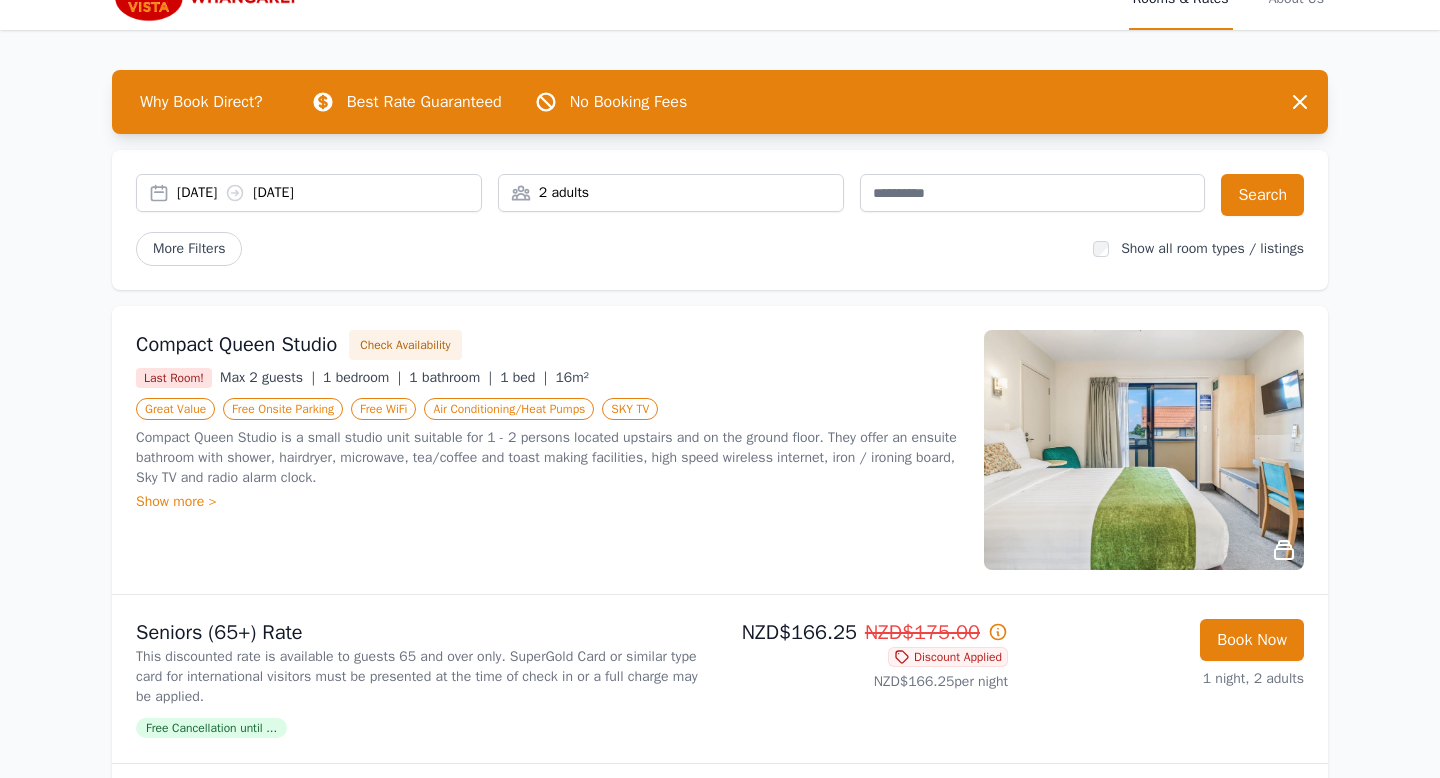 scroll, scrollTop: 0, scrollLeft: 0, axis: both 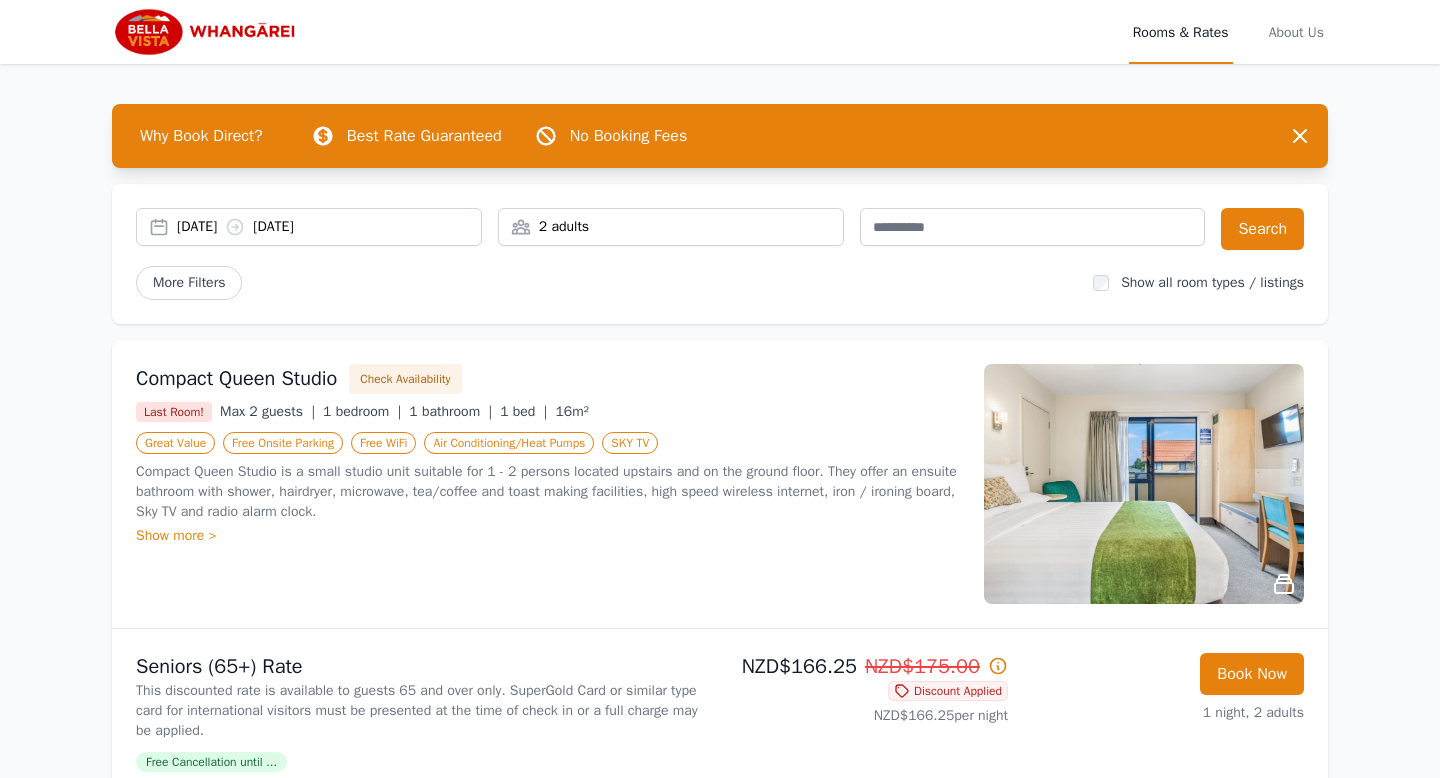 click on "[DATE] [DATE]" at bounding box center (309, 227) 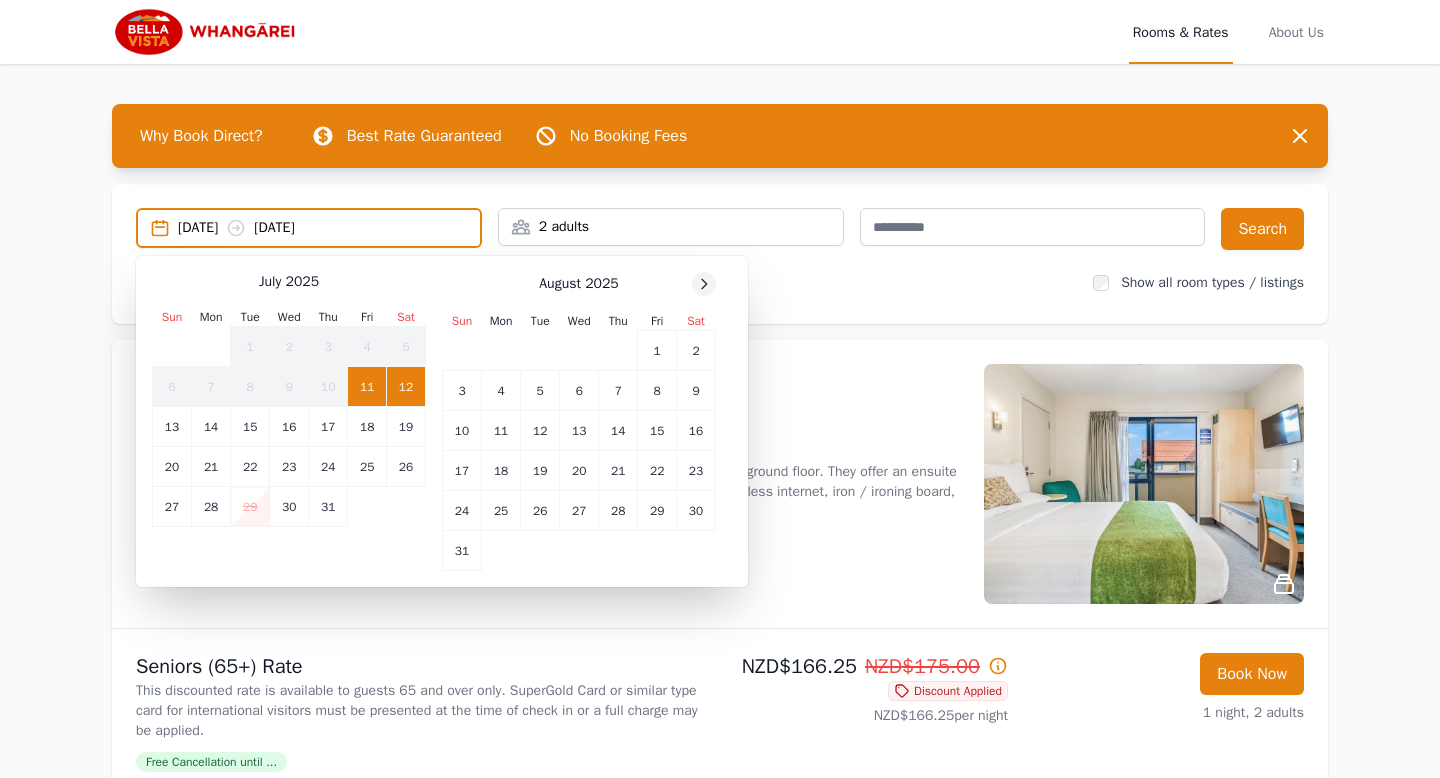 click 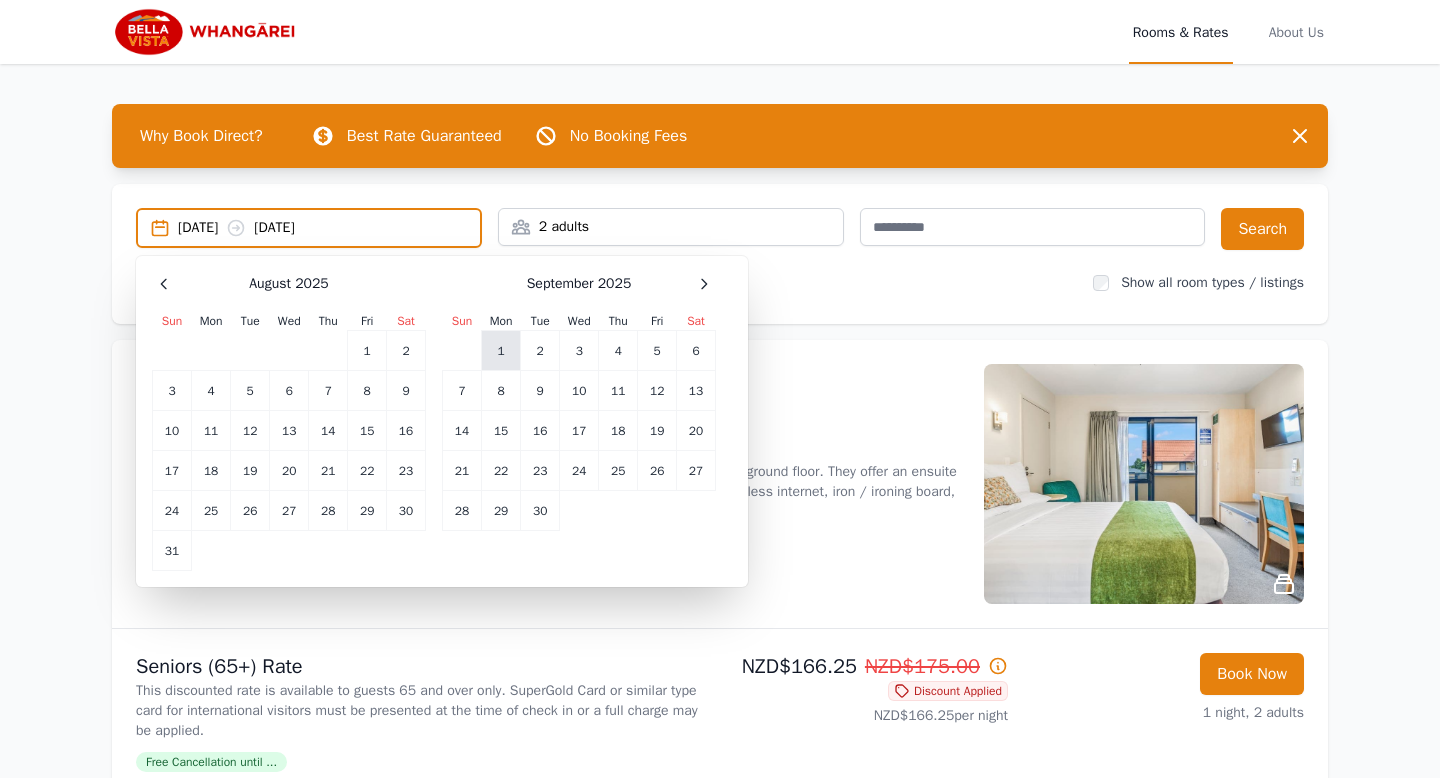 click on "1" at bounding box center (501, 351) 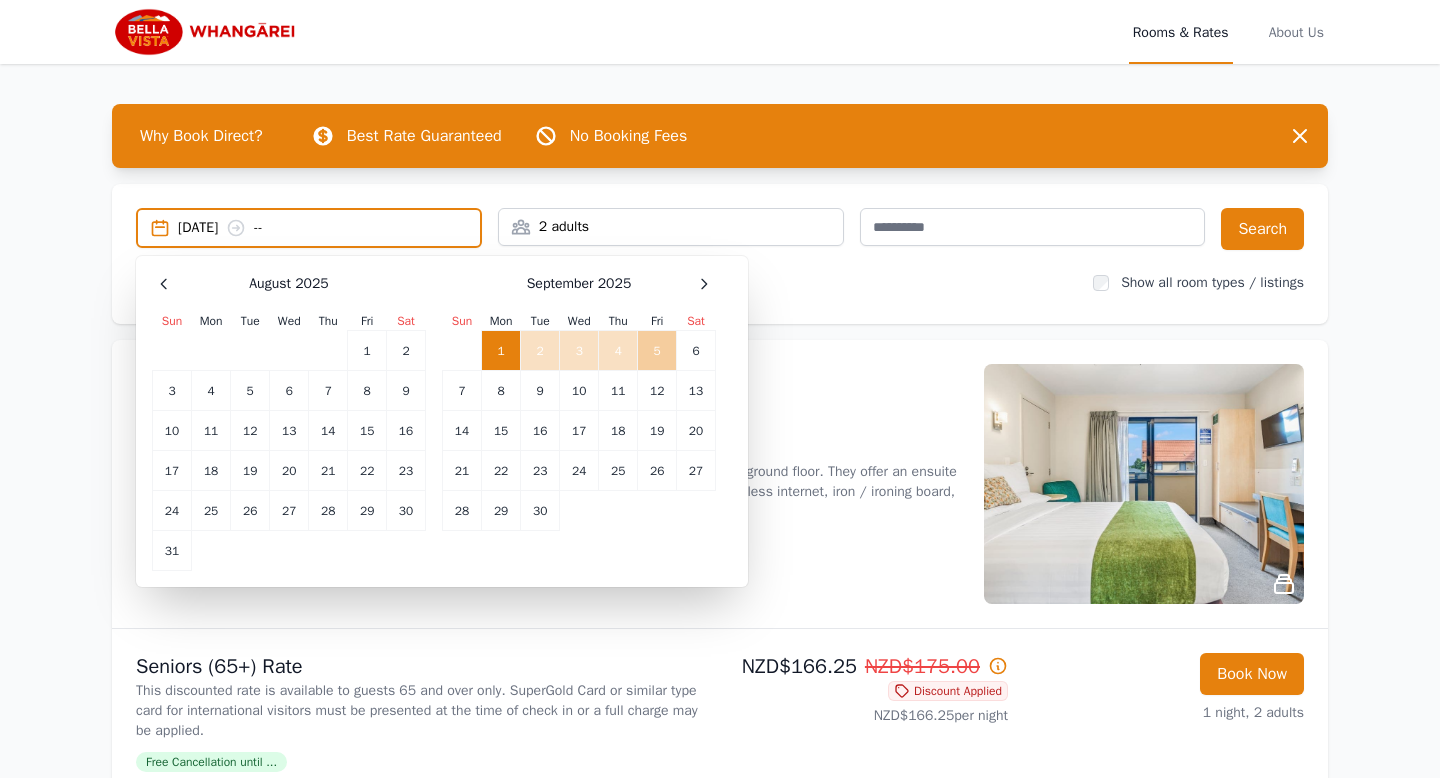 click on "5" at bounding box center (657, 351) 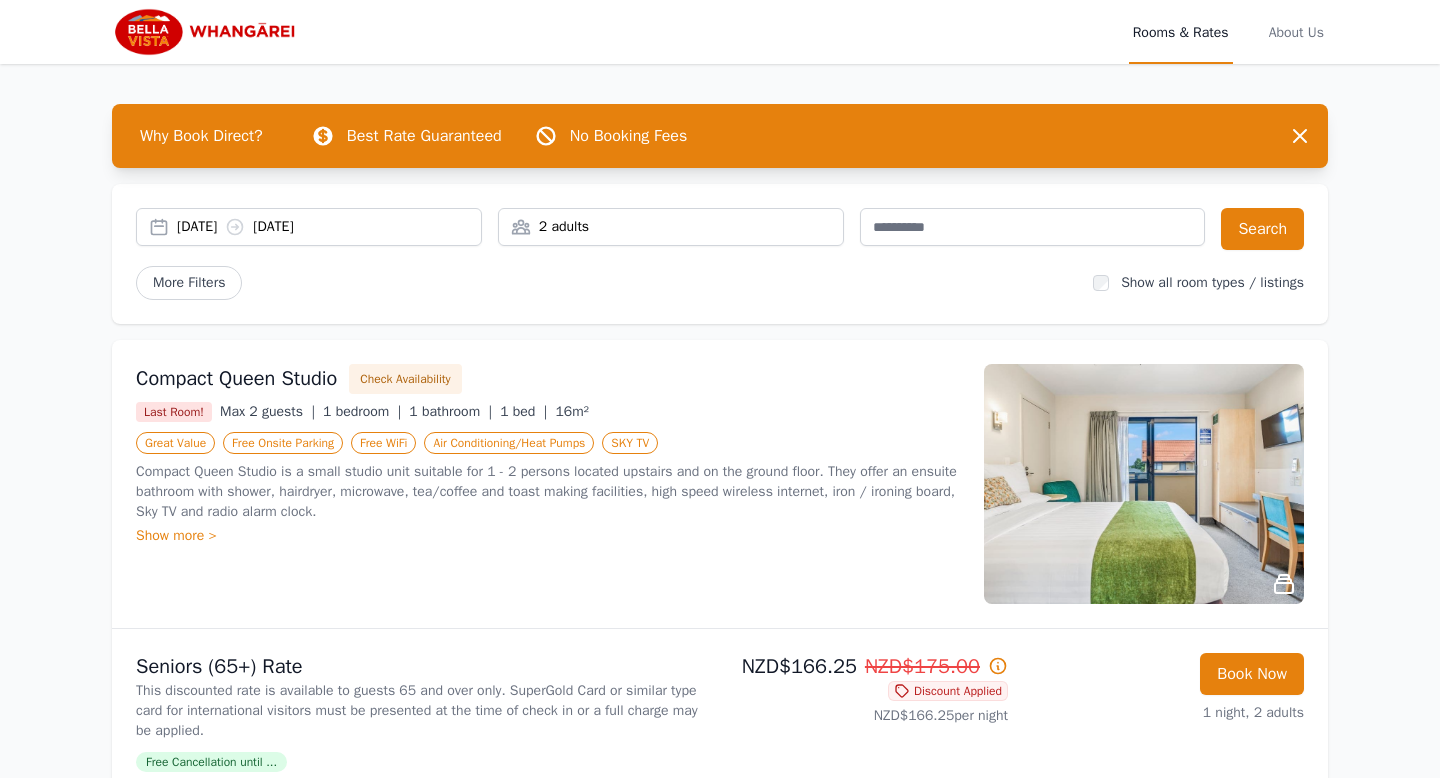 click on "2 adults" at bounding box center (671, 227) 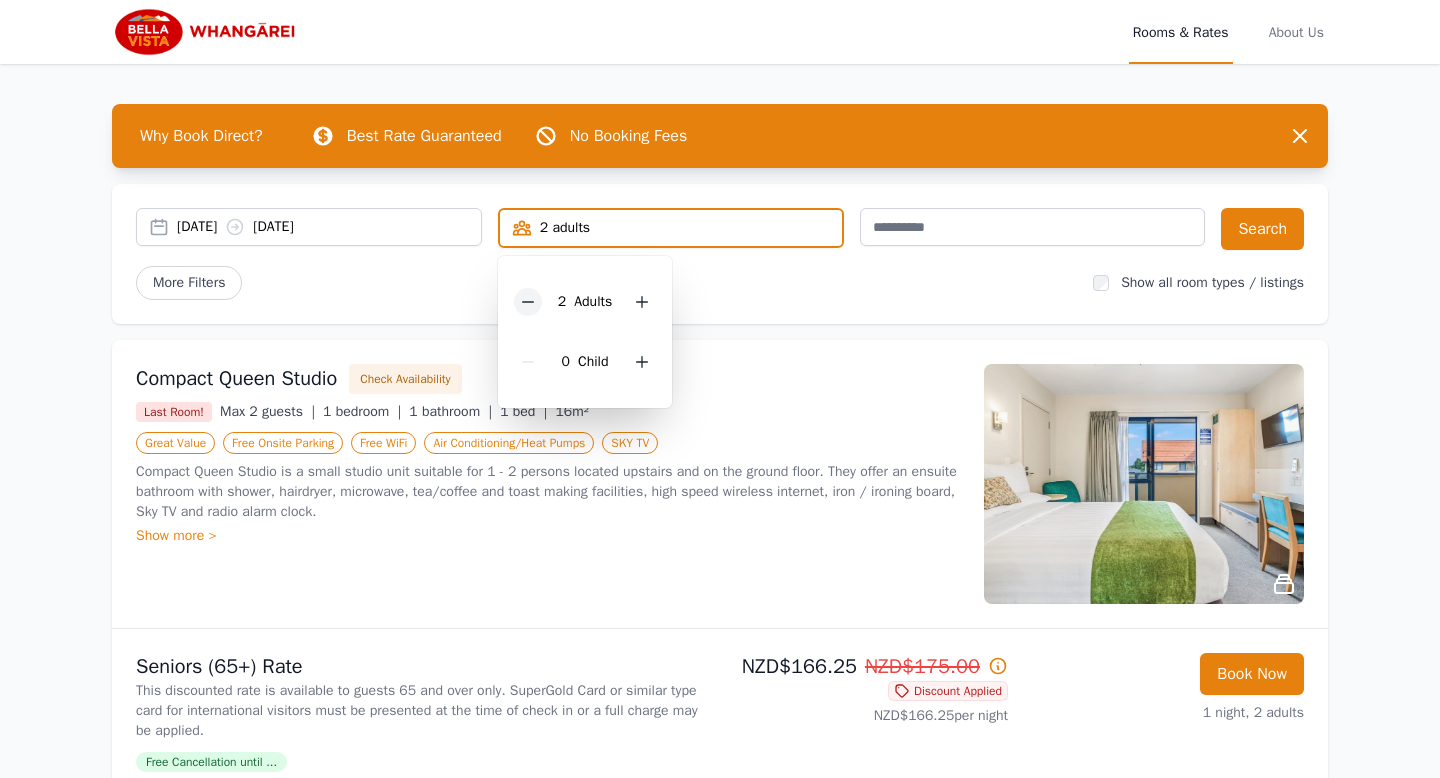 click 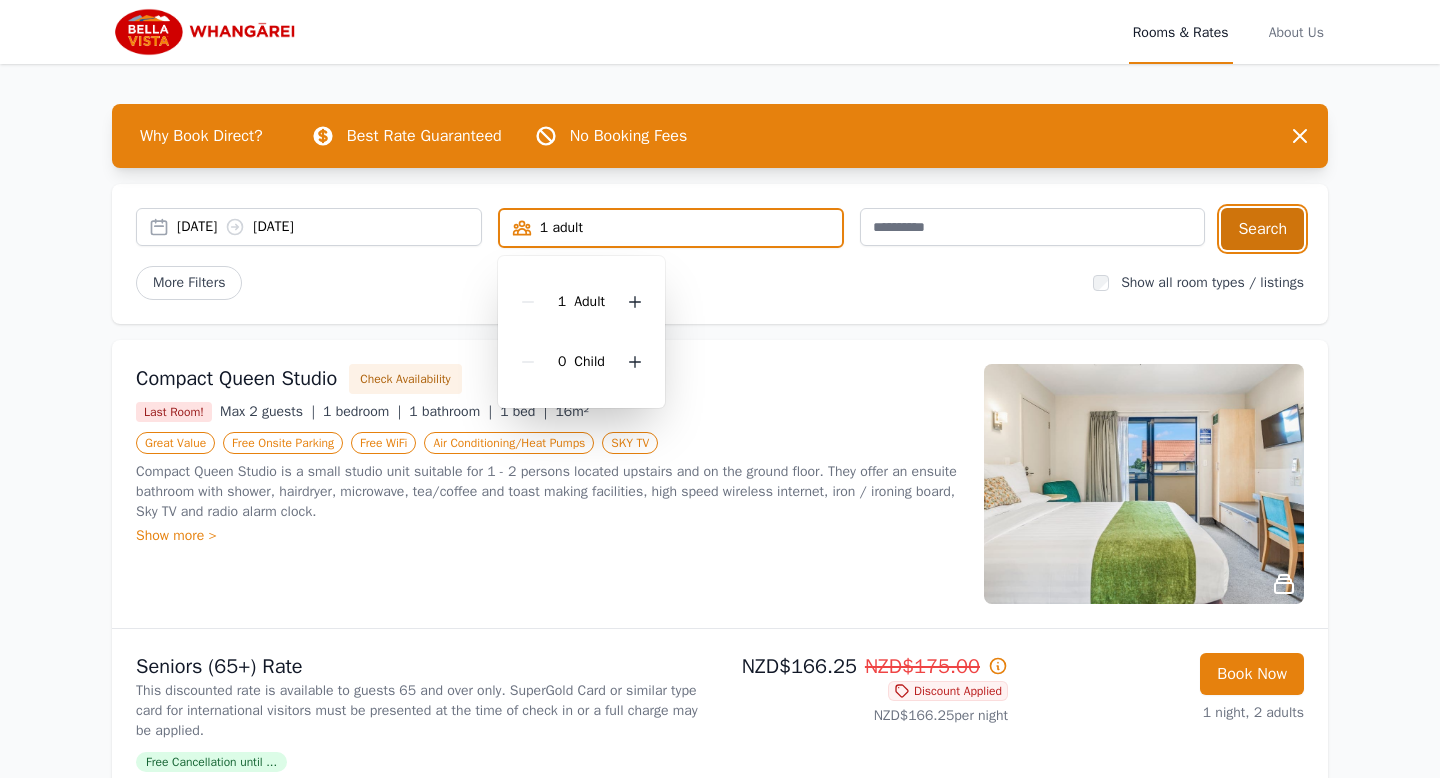 click on "Search" at bounding box center (1262, 229) 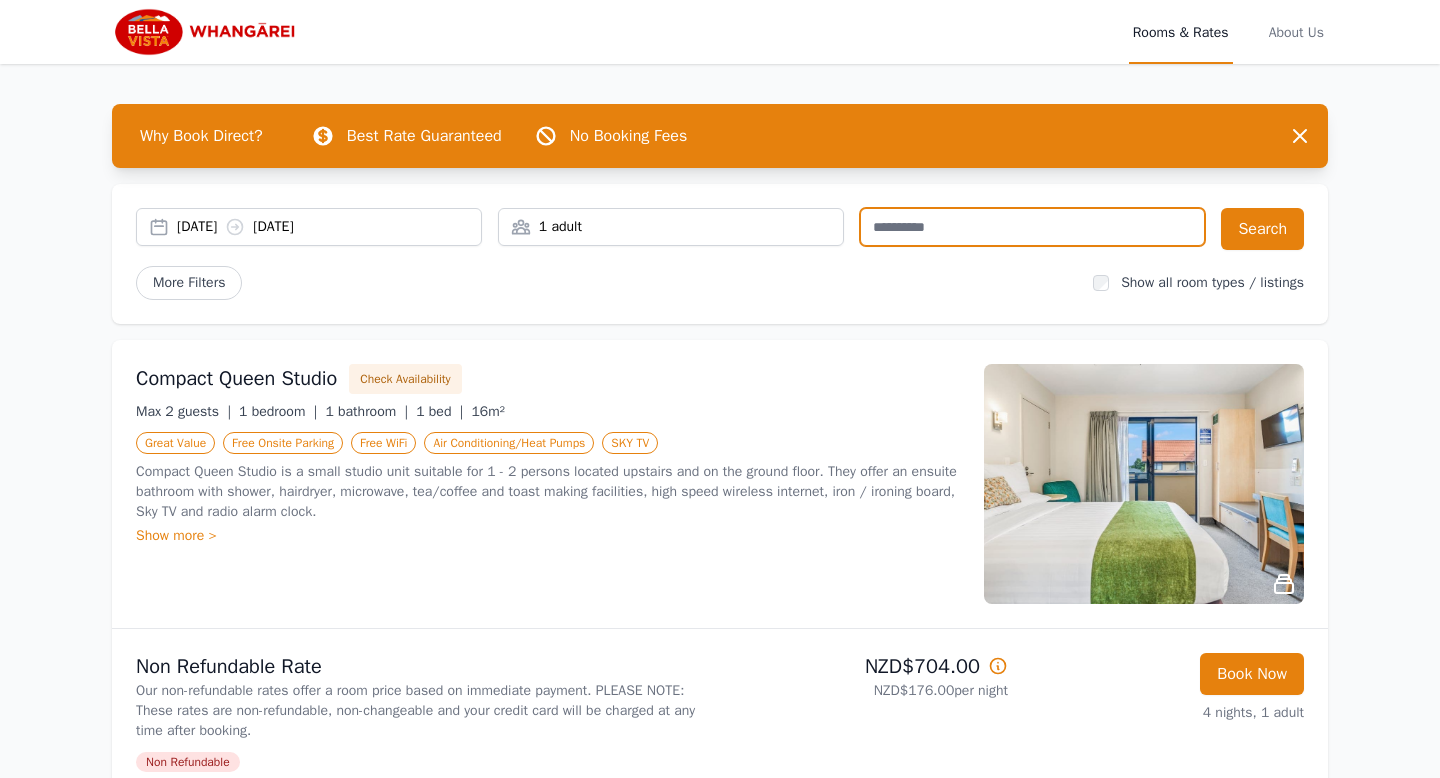 click at bounding box center (1033, 227) 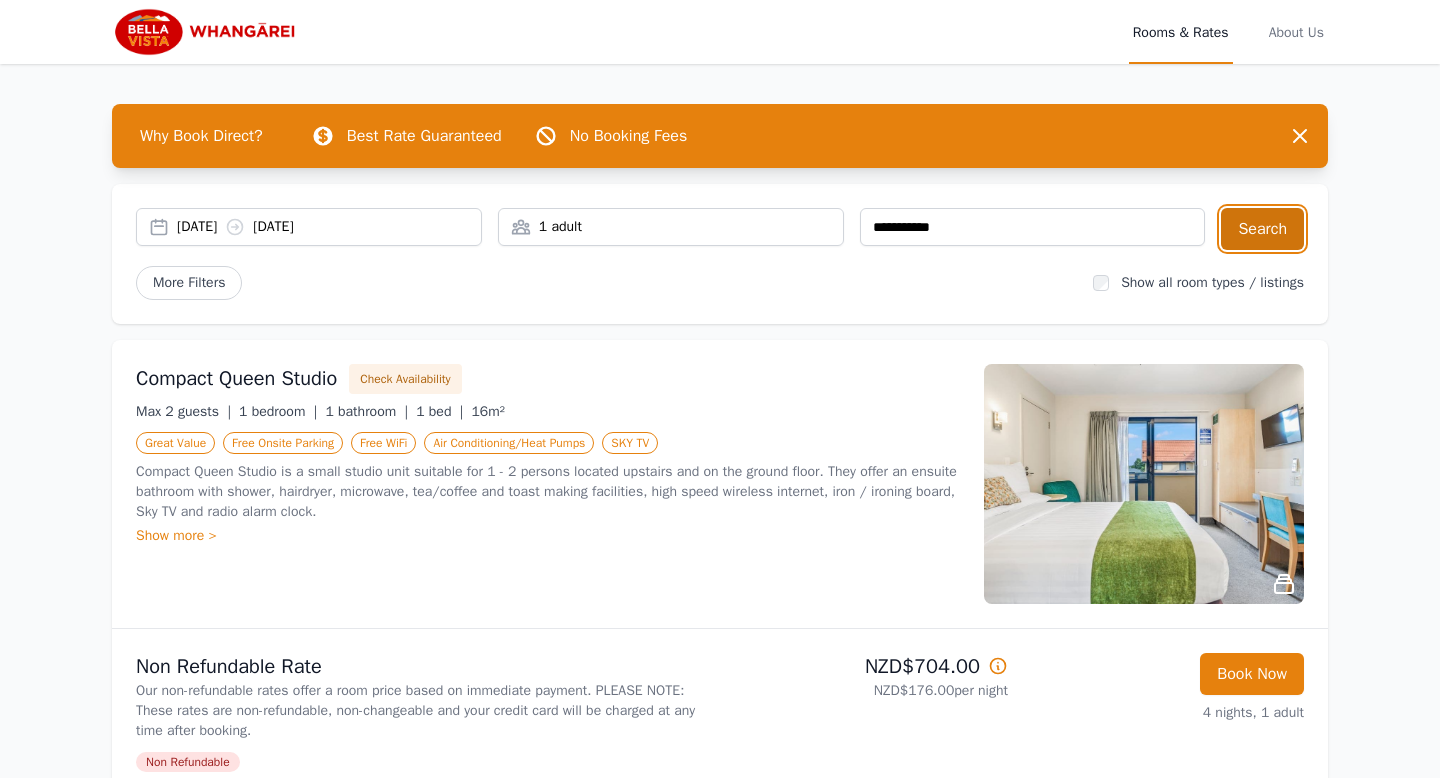 click on "Search" at bounding box center (1262, 229) 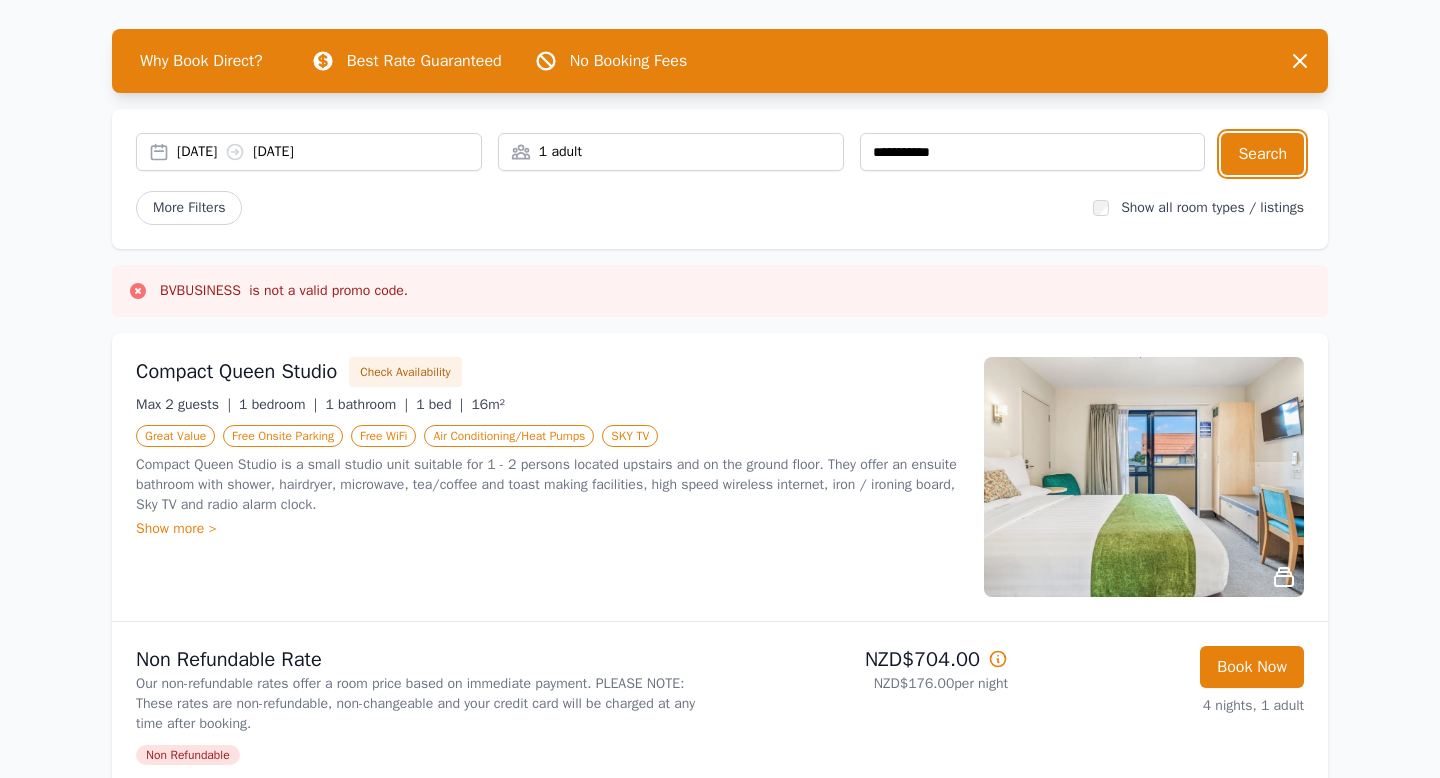 scroll, scrollTop: 57, scrollLeft: 0, axis: vertical 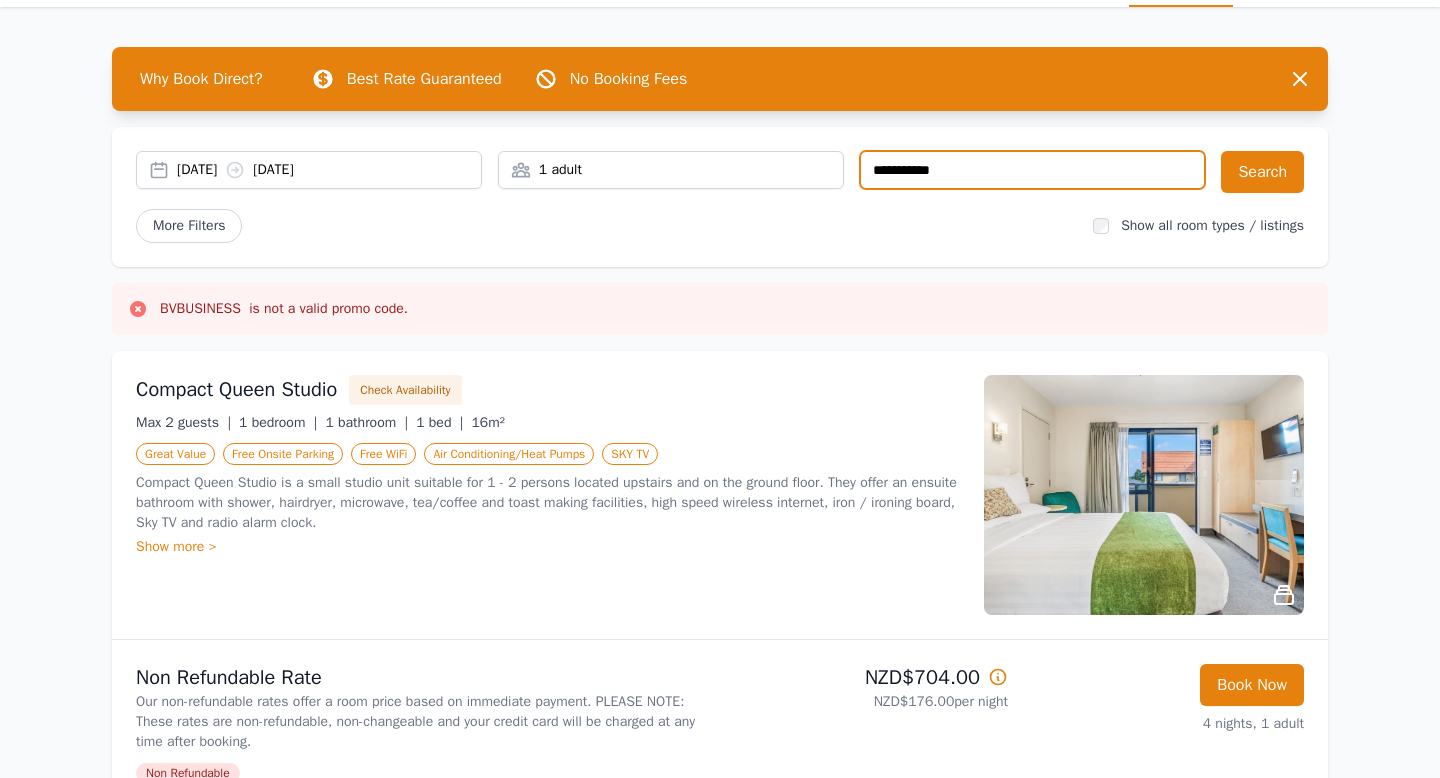 click on "**********" at bounding box center [1033, 170] 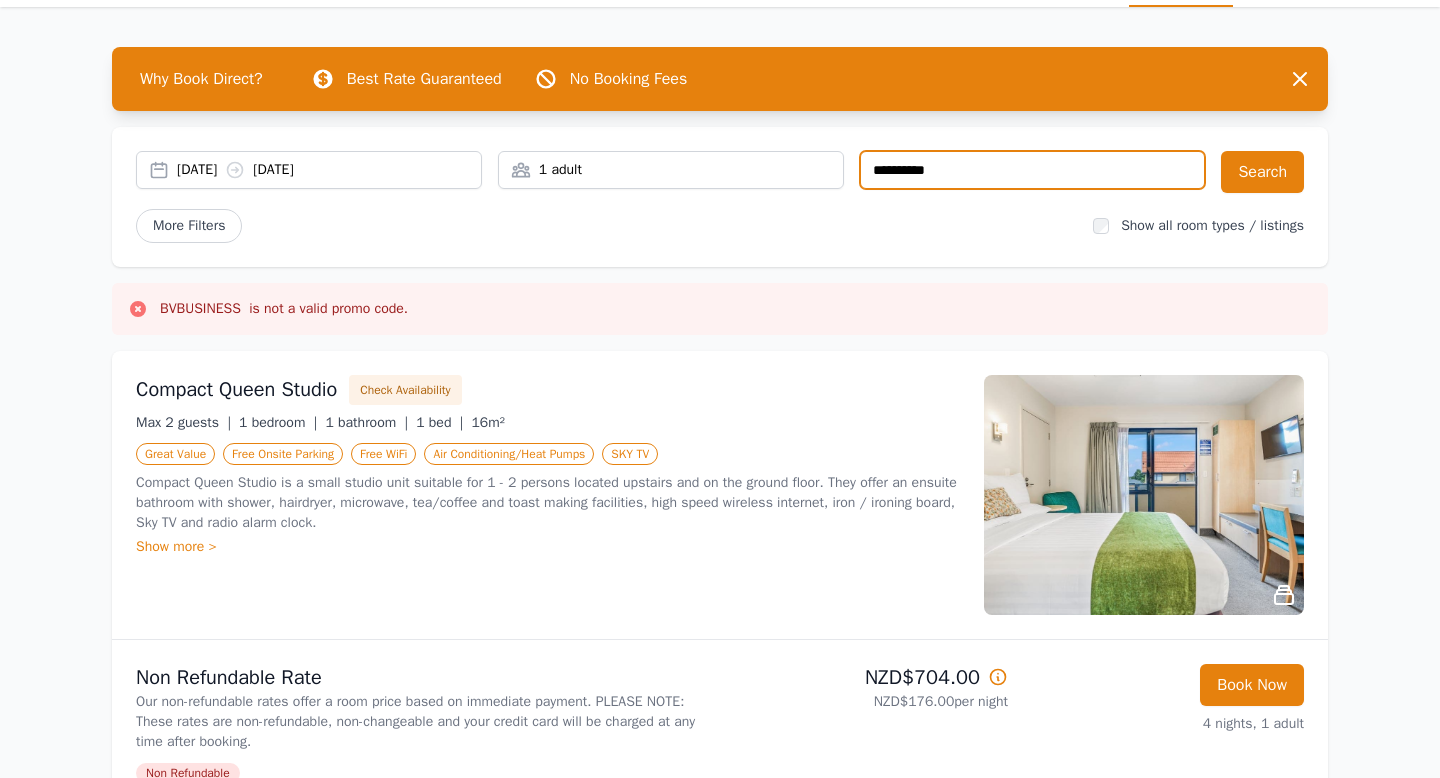 type on "**********" 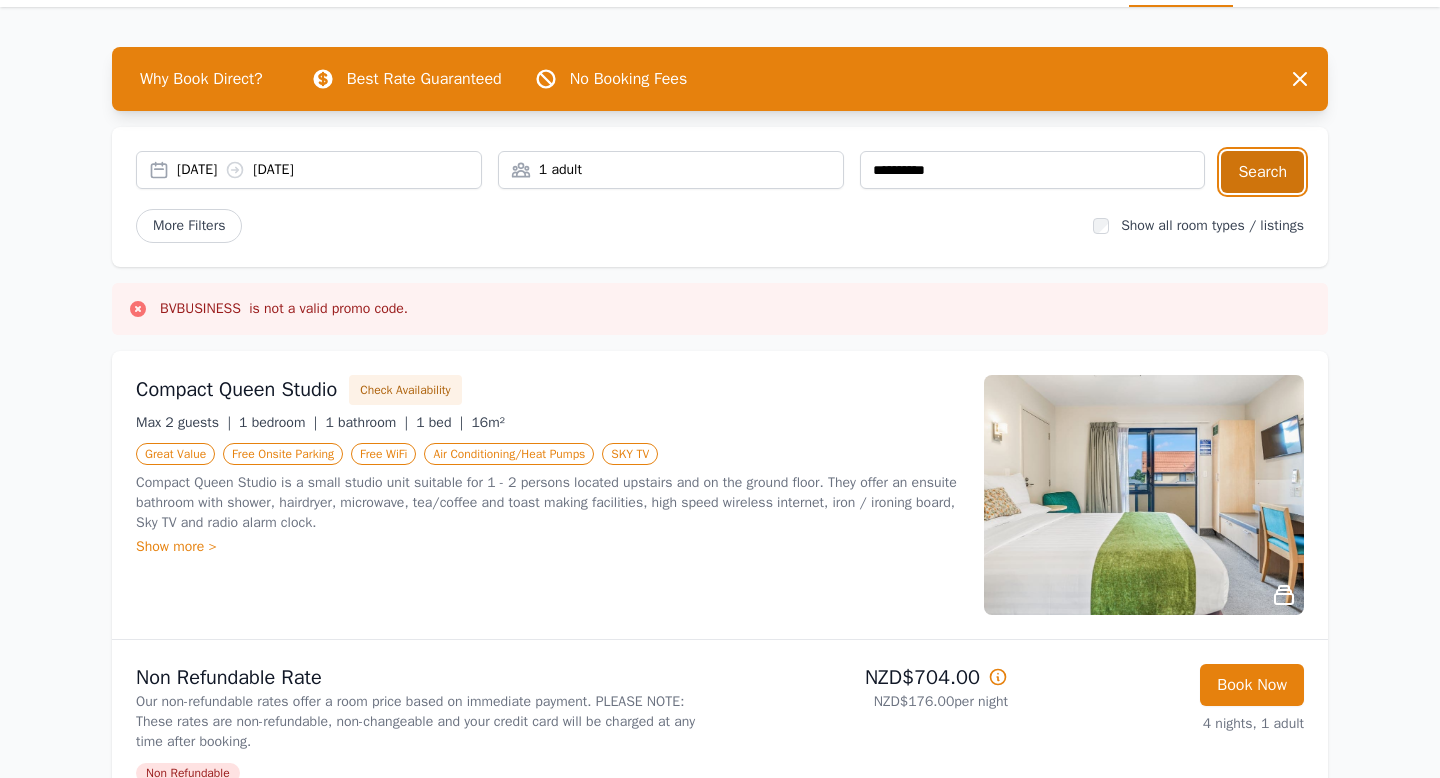 click on "Search" at bounding box center (1262, 172) 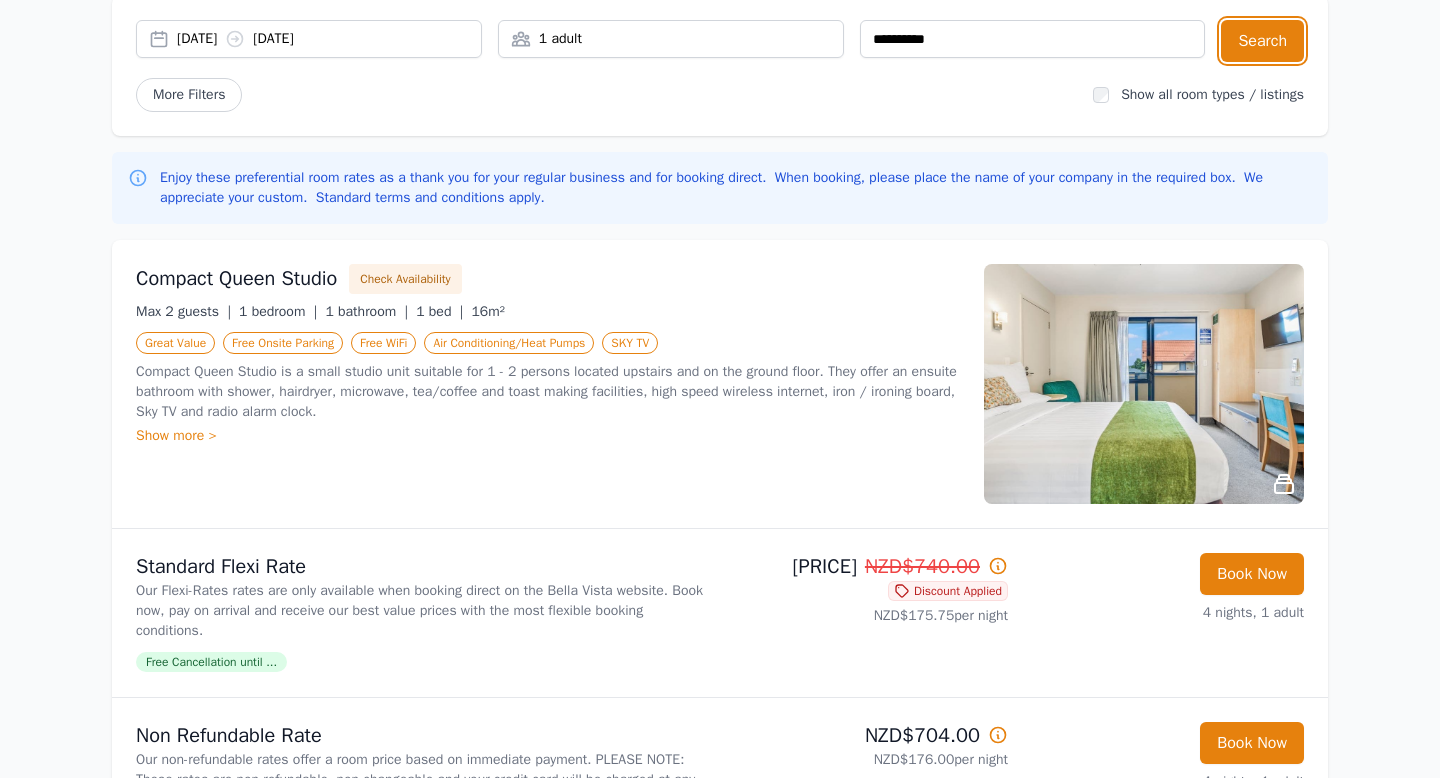 scroll, scrollTop: 263, scrollLeft: 0, axis: vertical 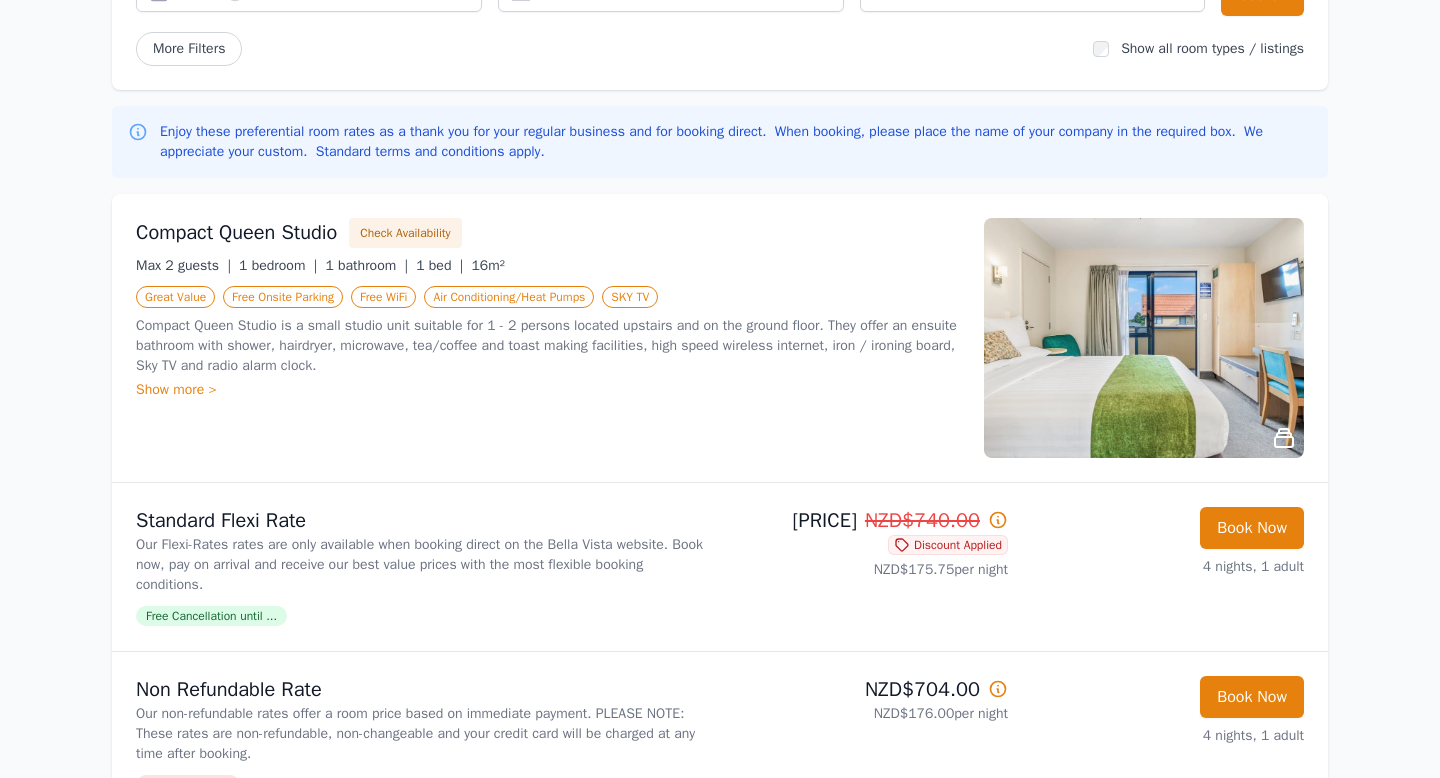 click 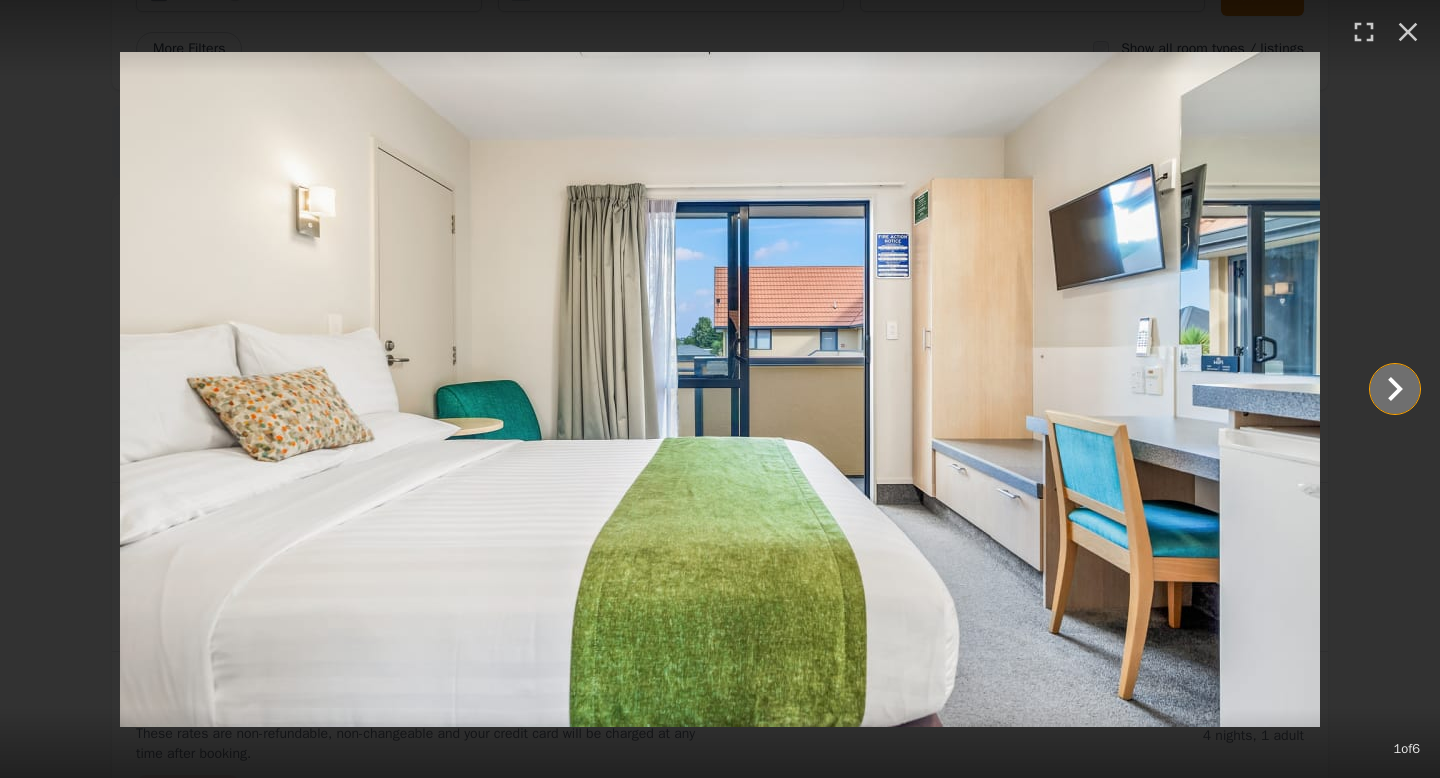 click 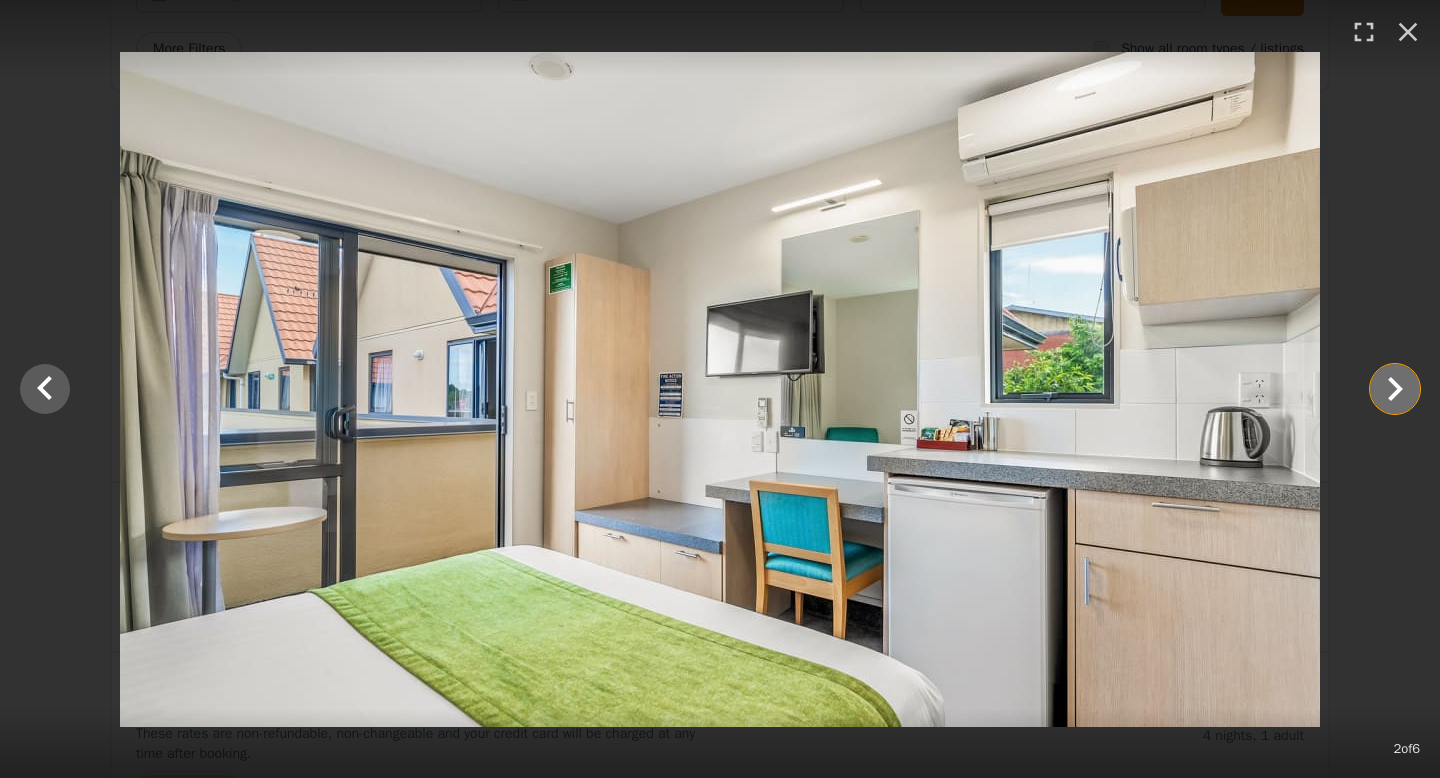 click 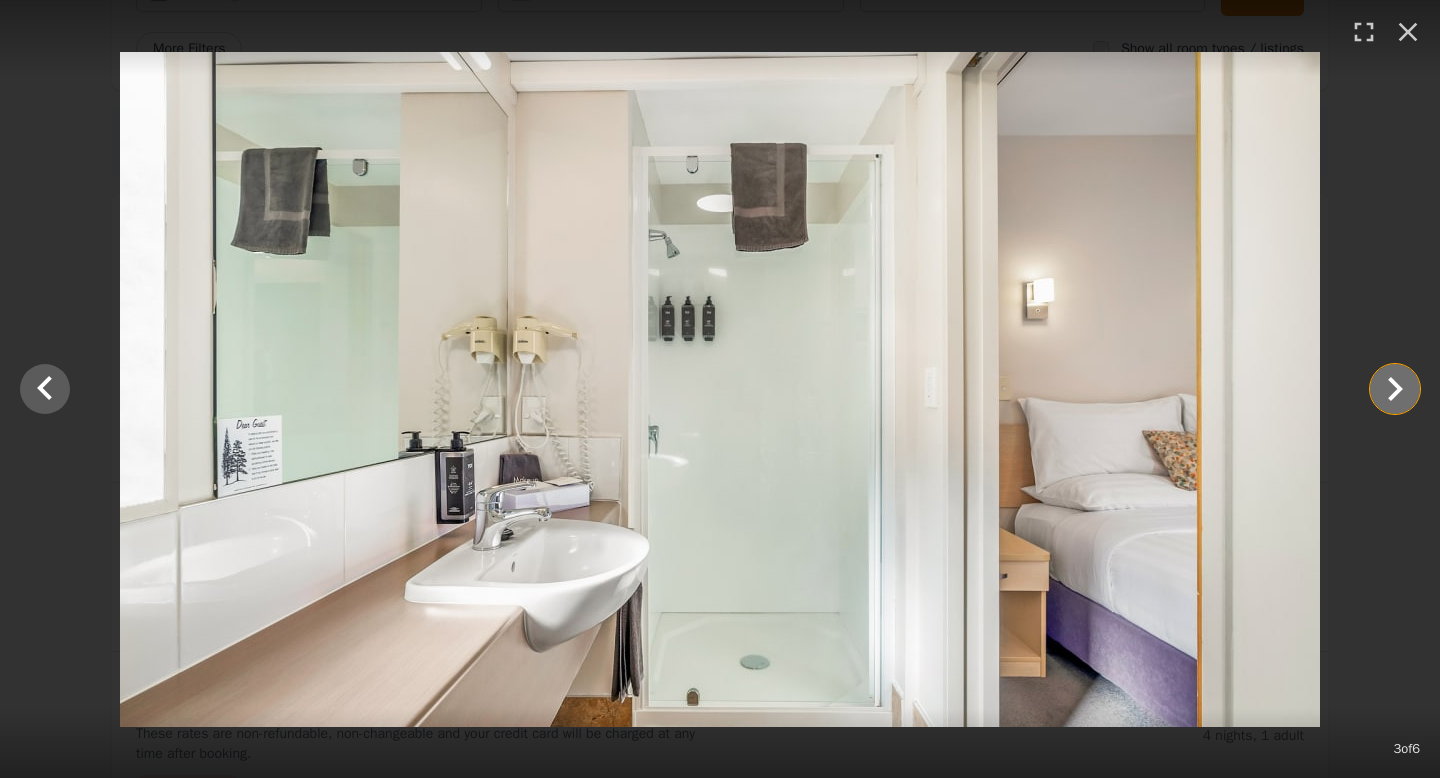 click 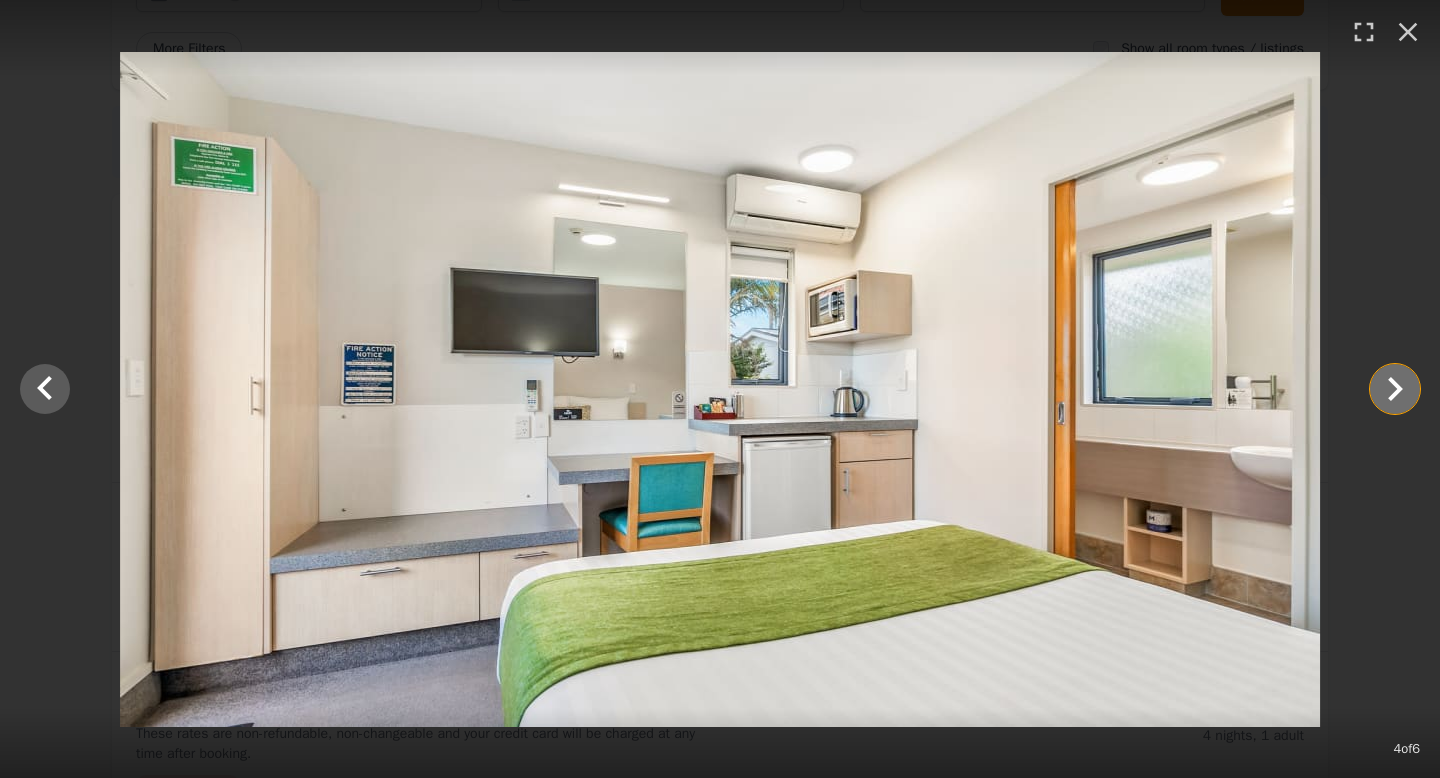 click 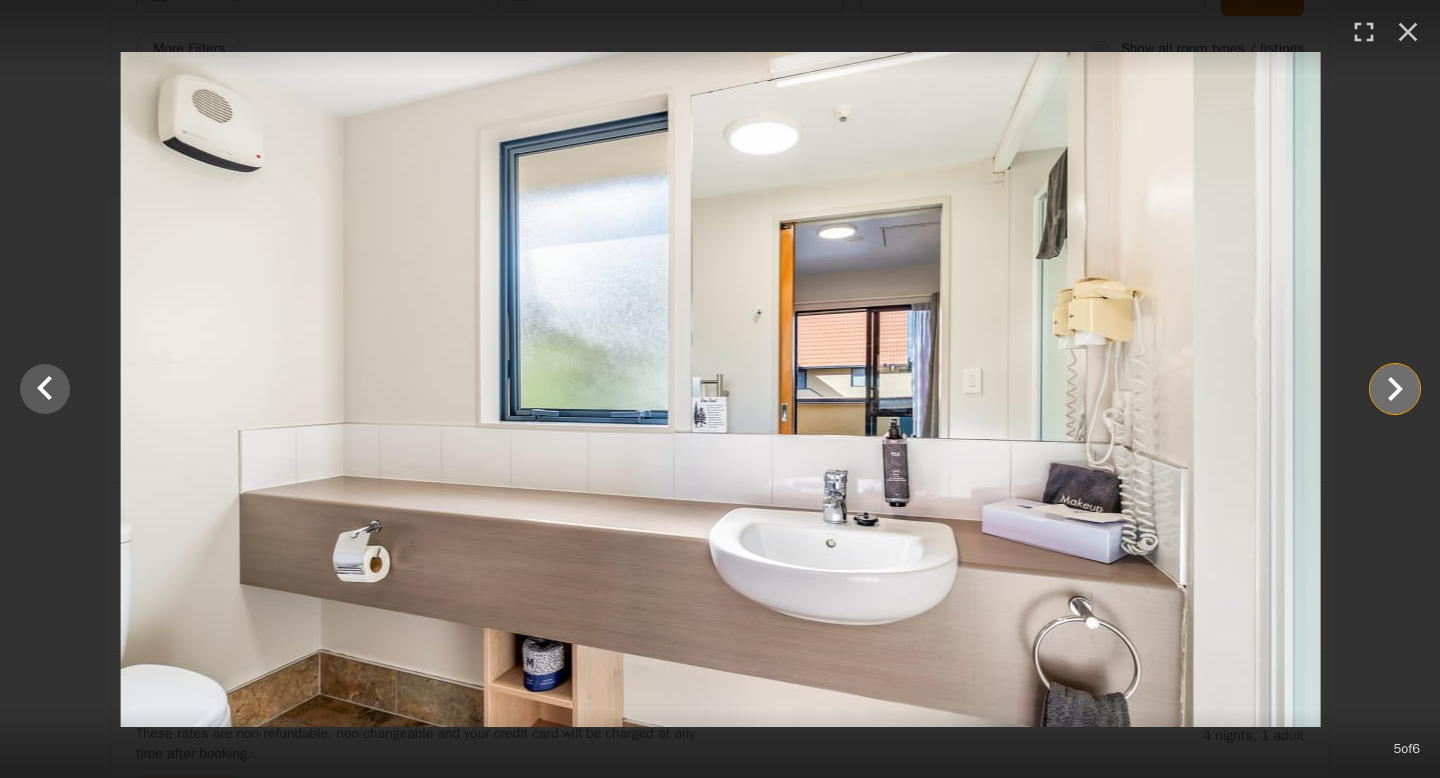 click 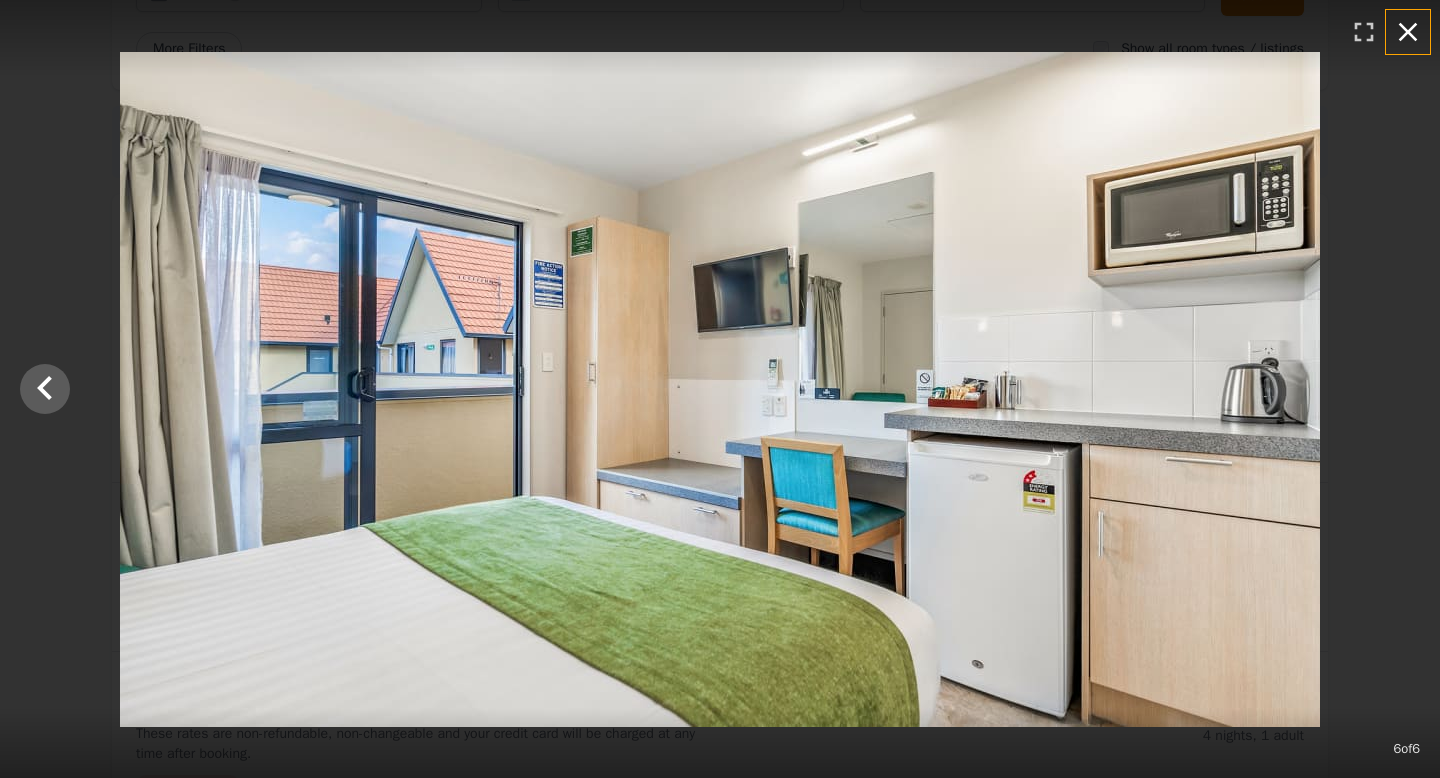click 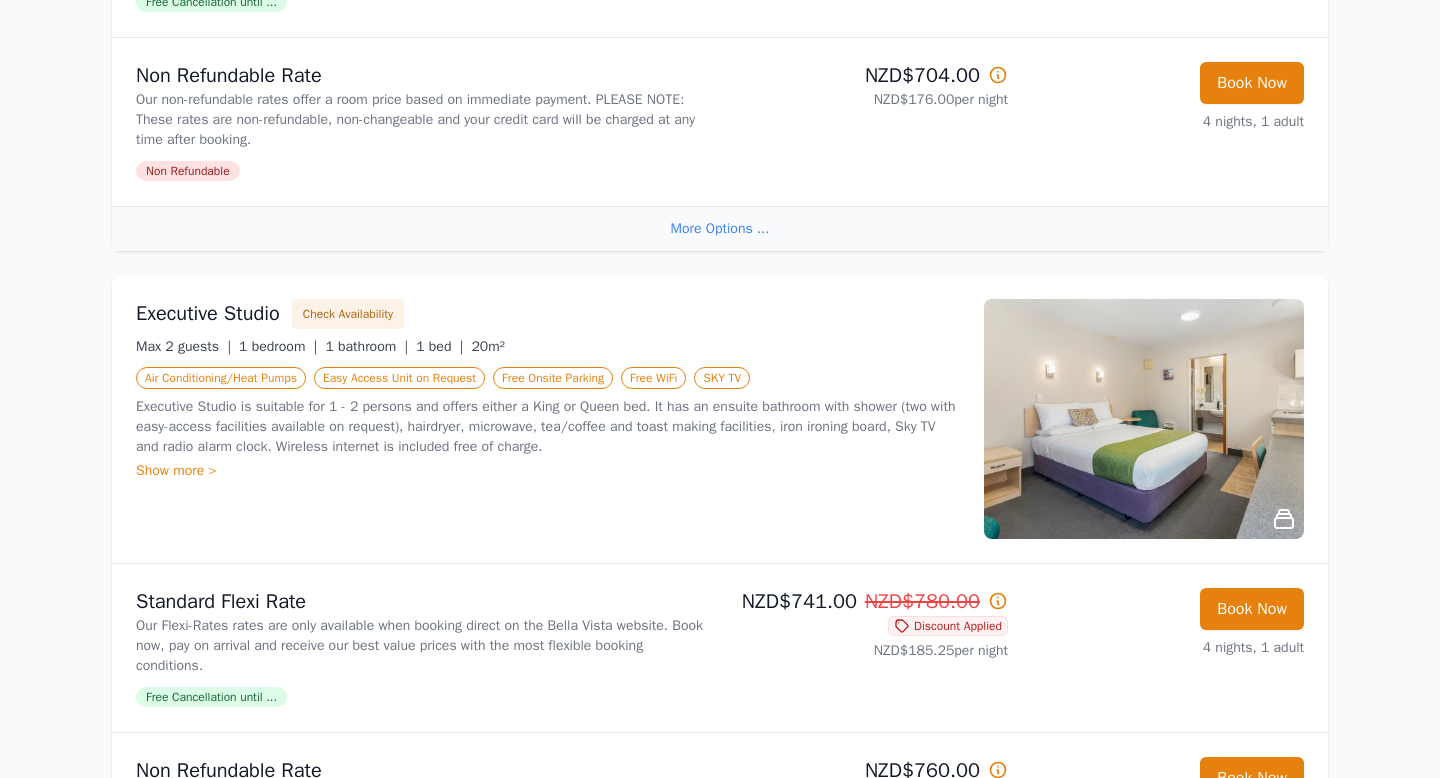 scroll, scrollTop: 1013, scrollLeft: 0, axis: vertical 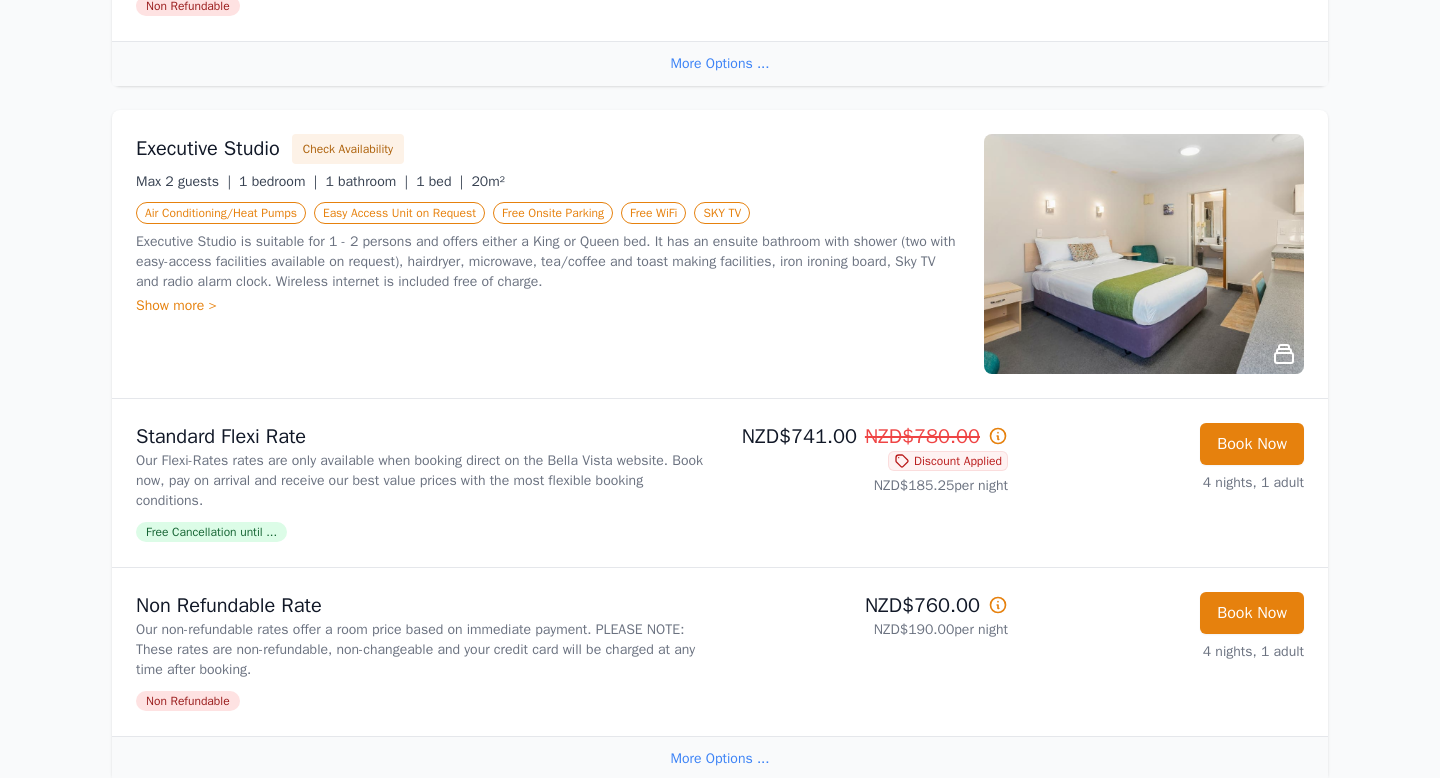 click at bounding box center [1144, 254] 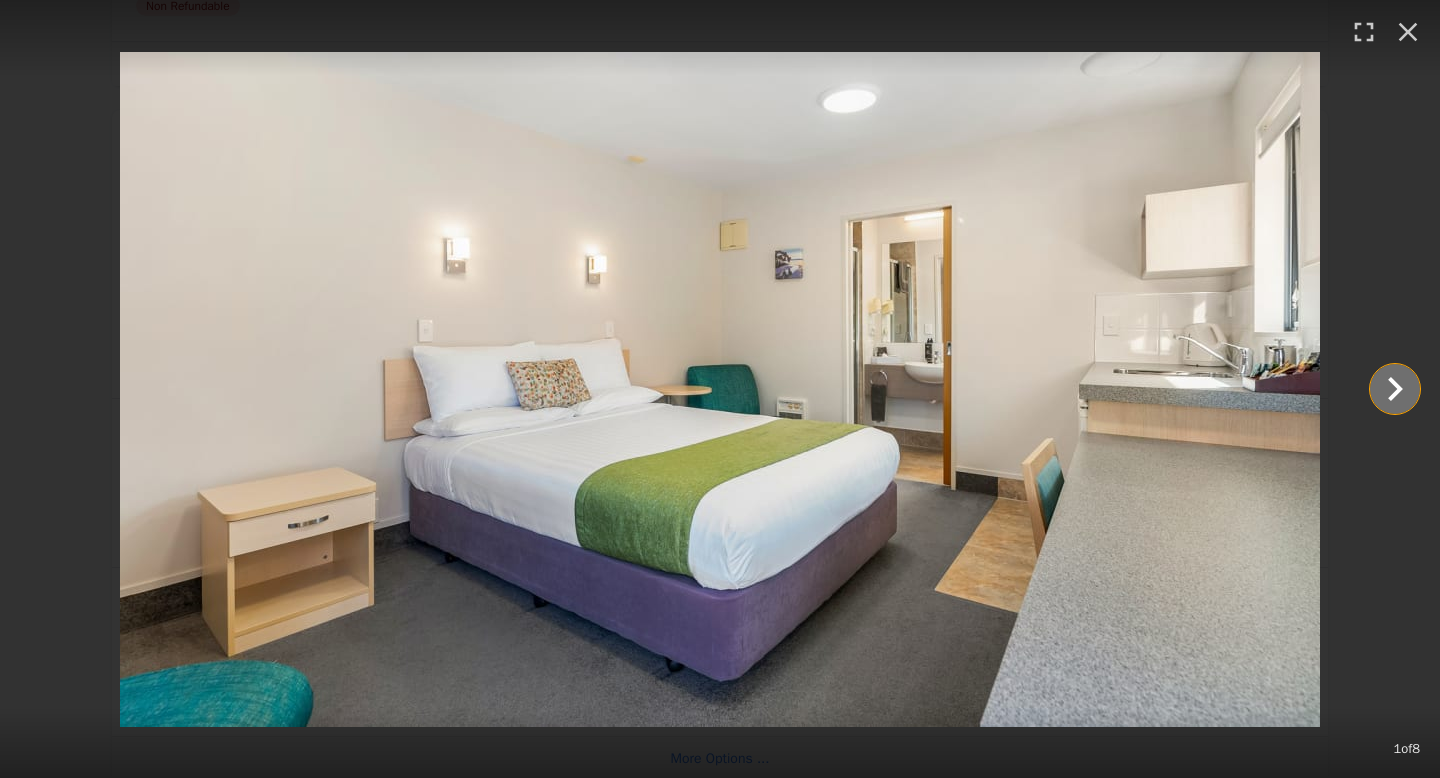 click 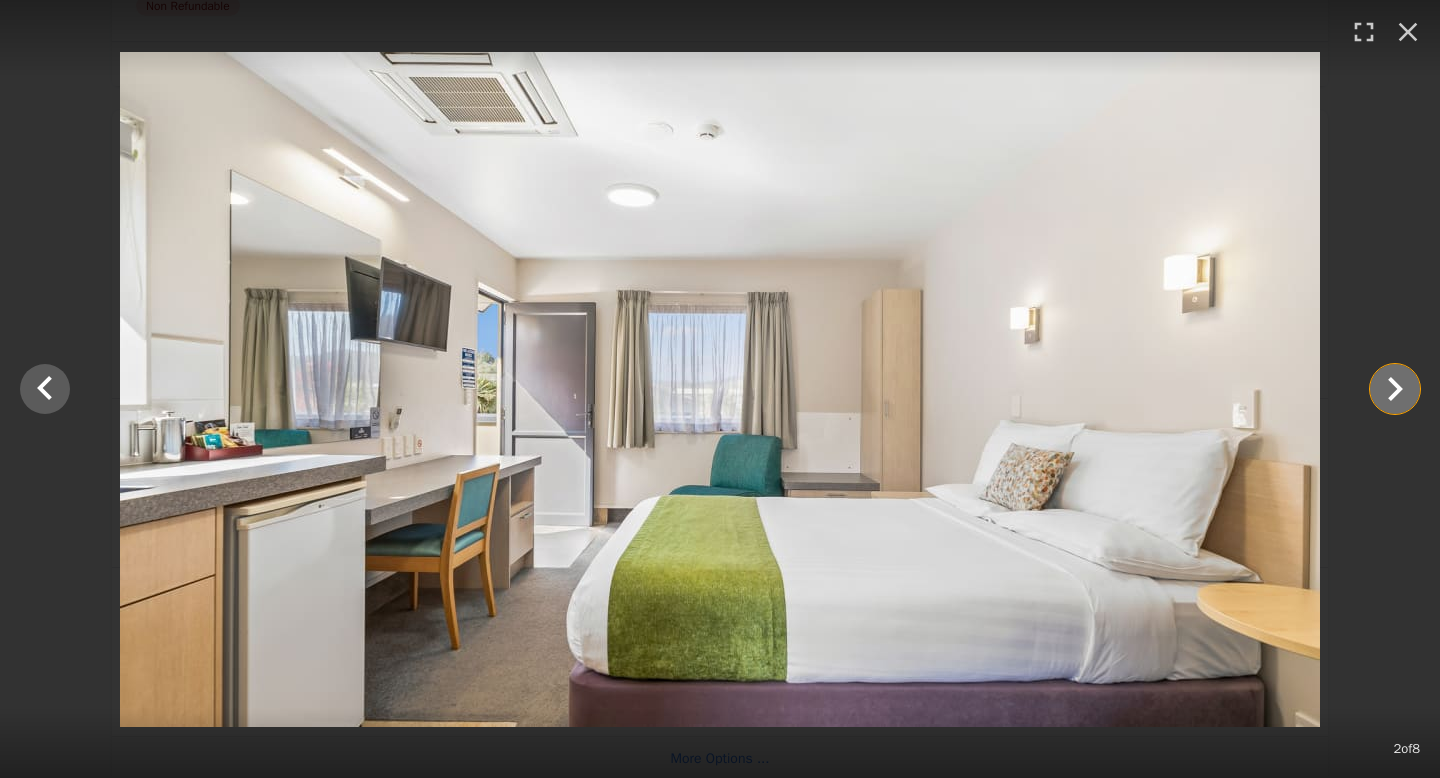 click 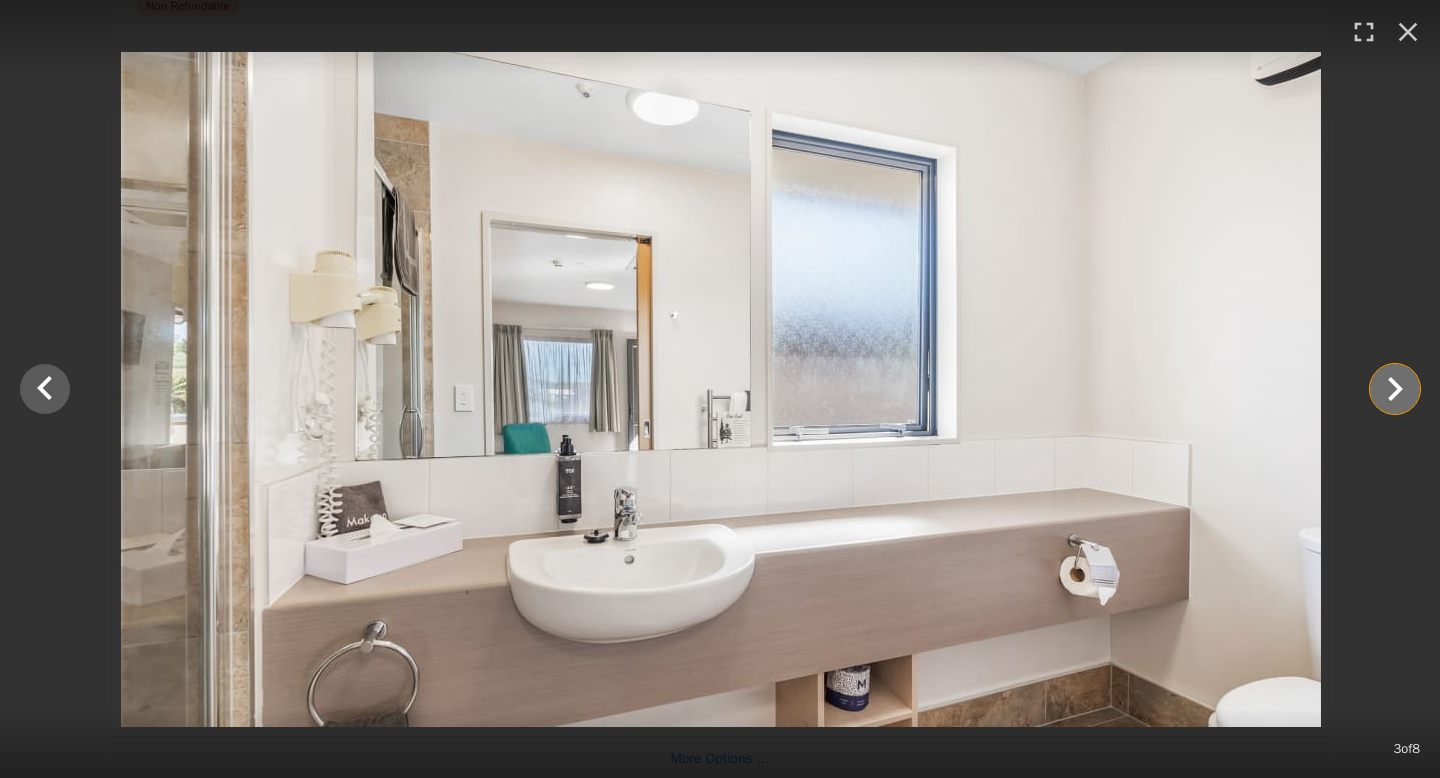 click 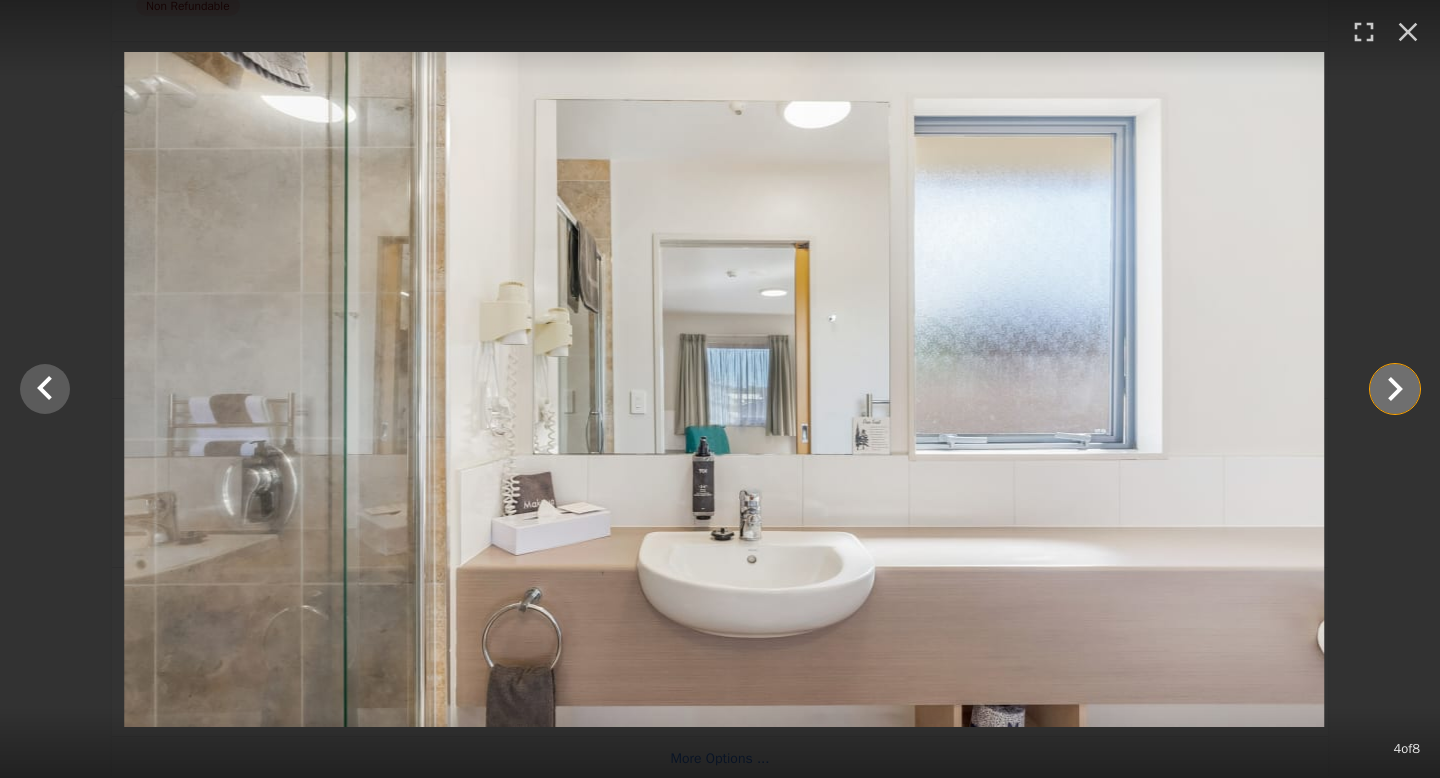 click 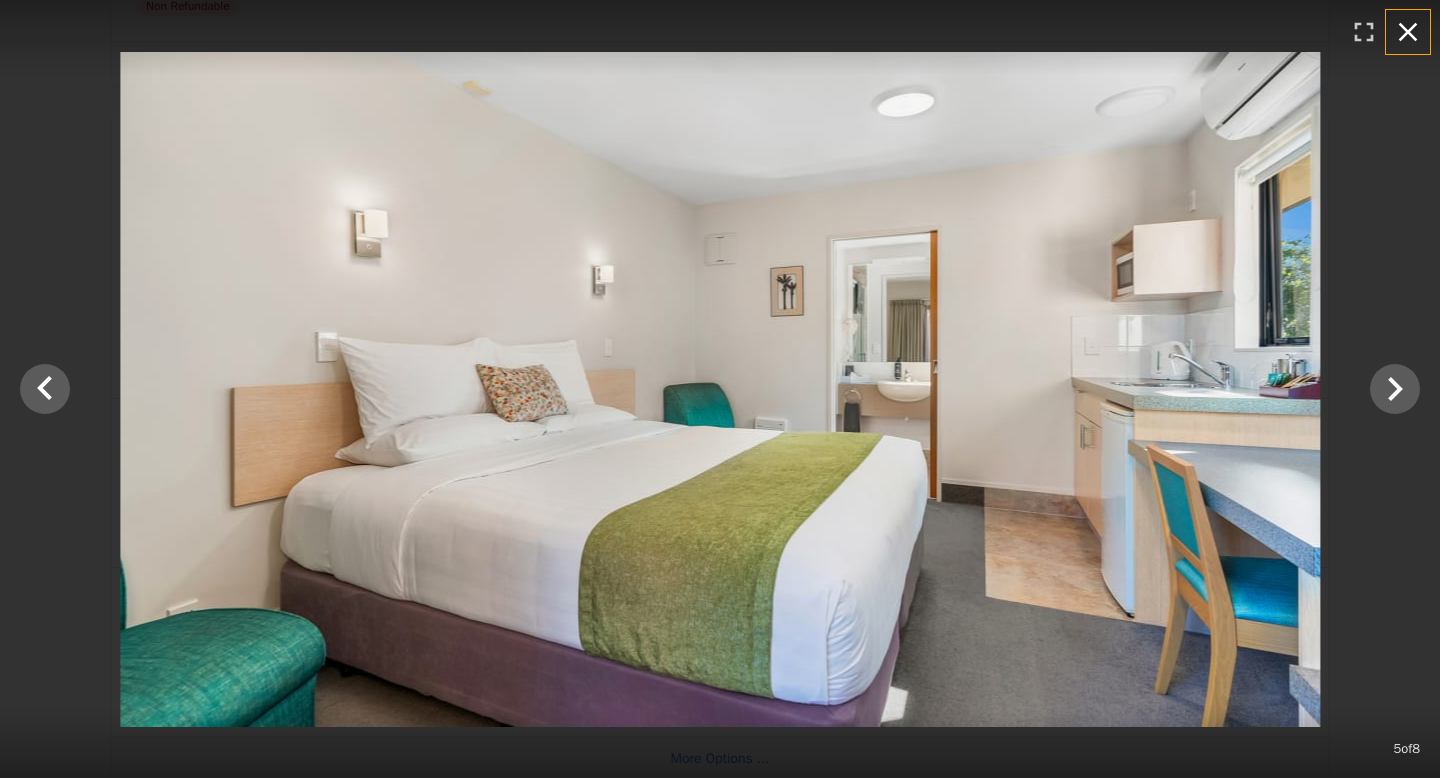 click 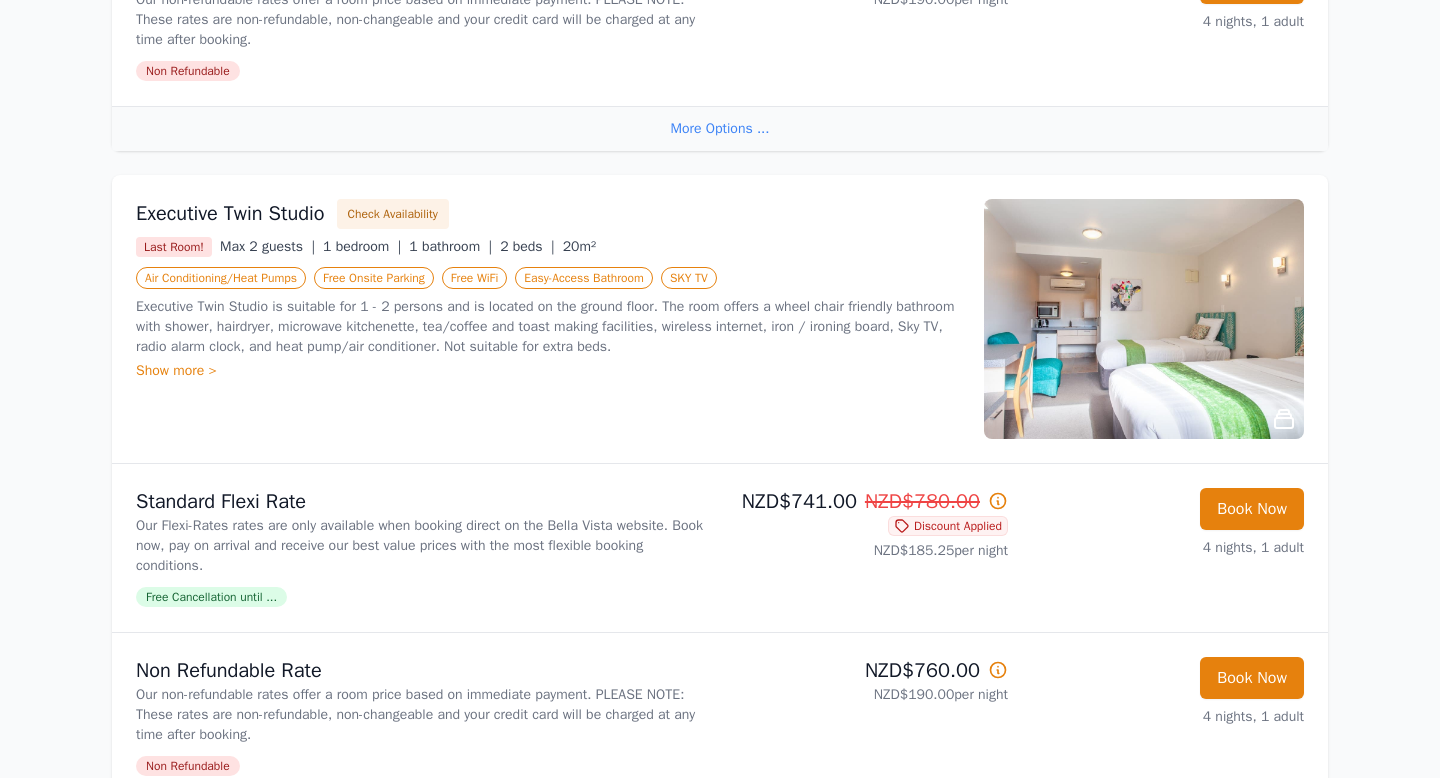 scroll, scrollTop: 1642, scrollLeft: 0, axis: vertical 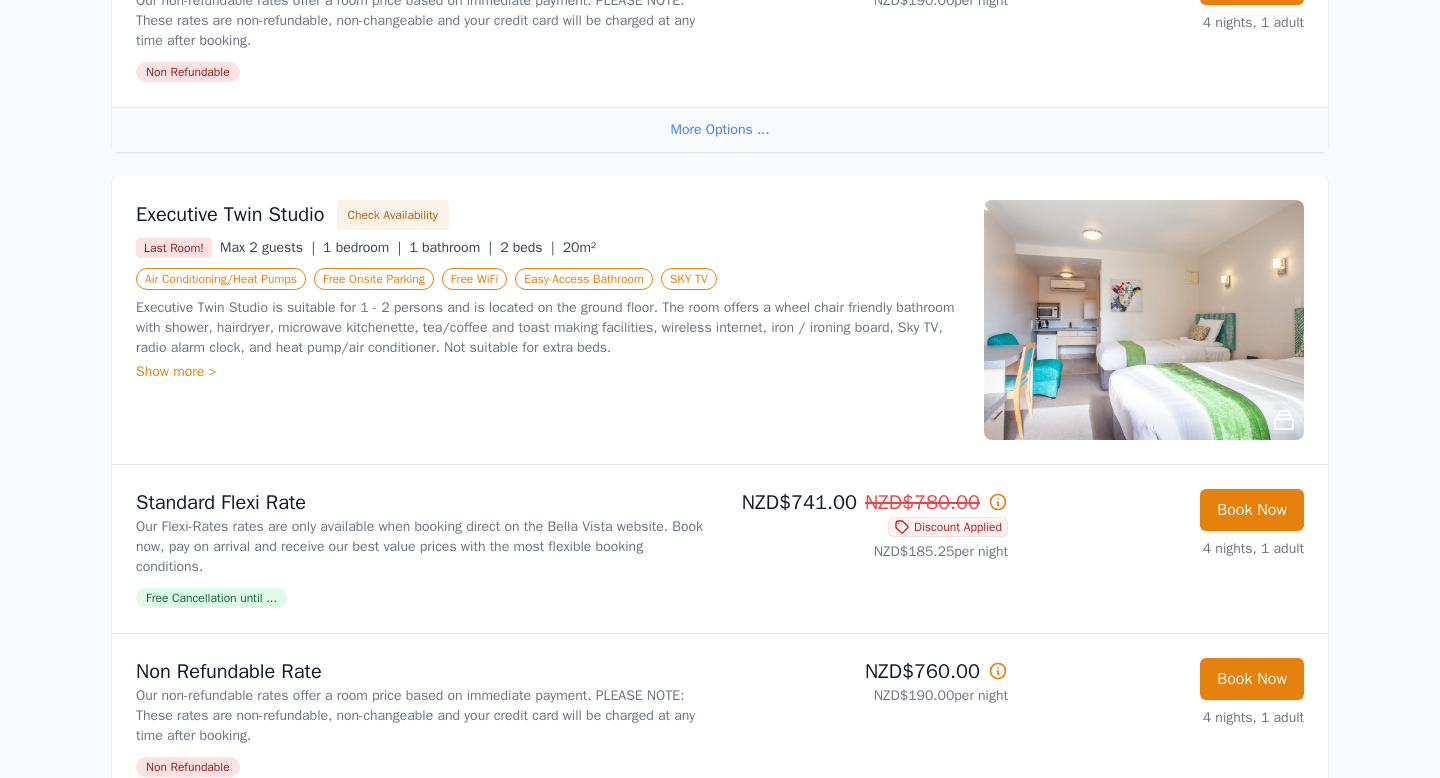 click at bounding box center (1144, 320) 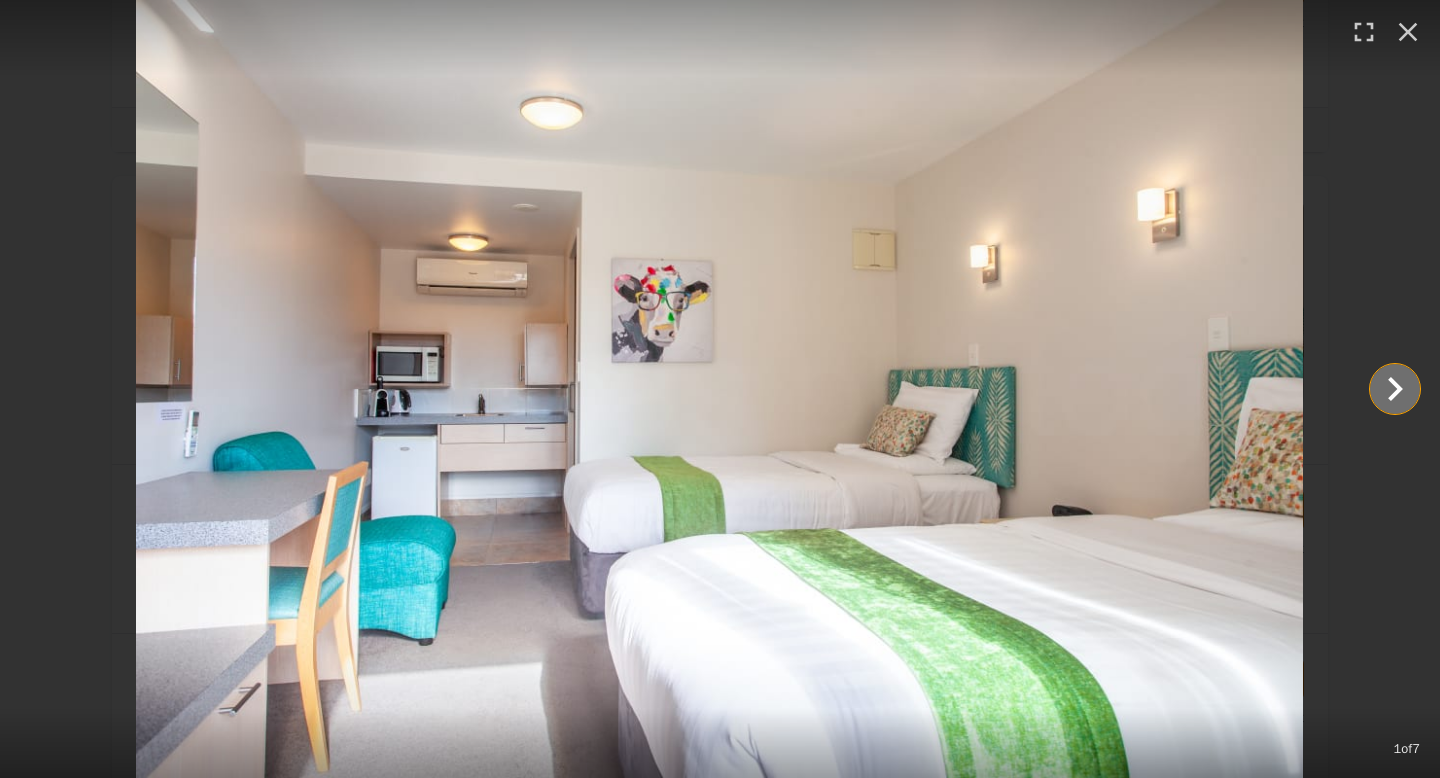 click 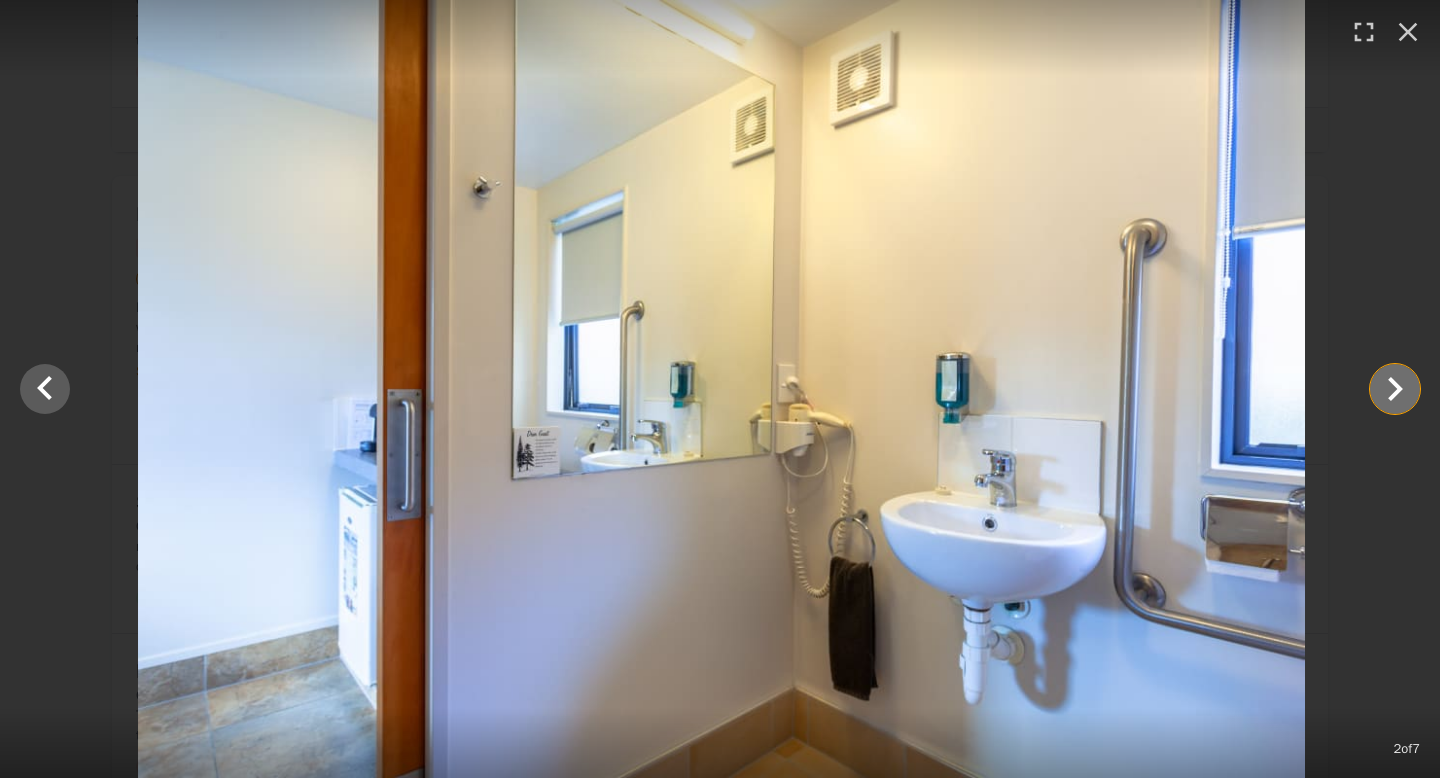 click 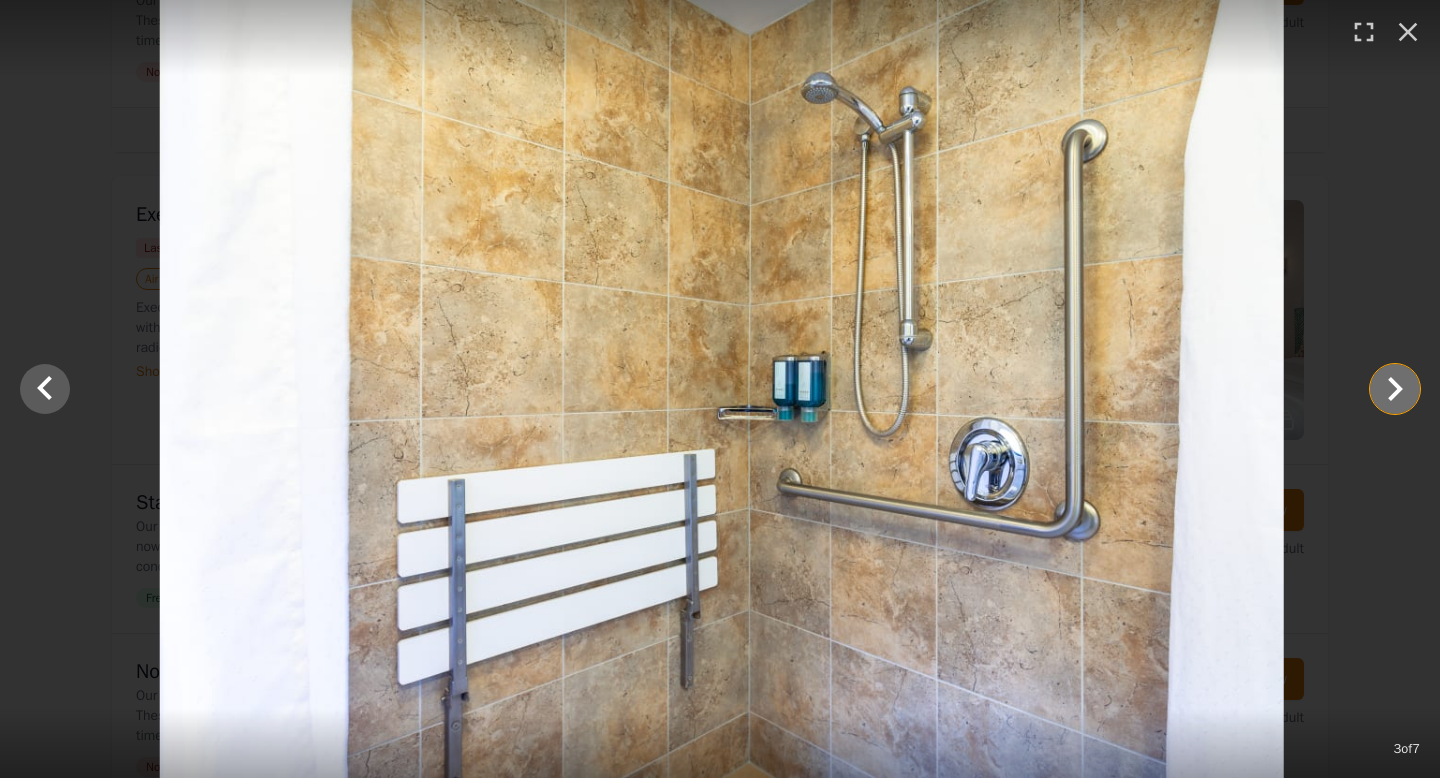 click 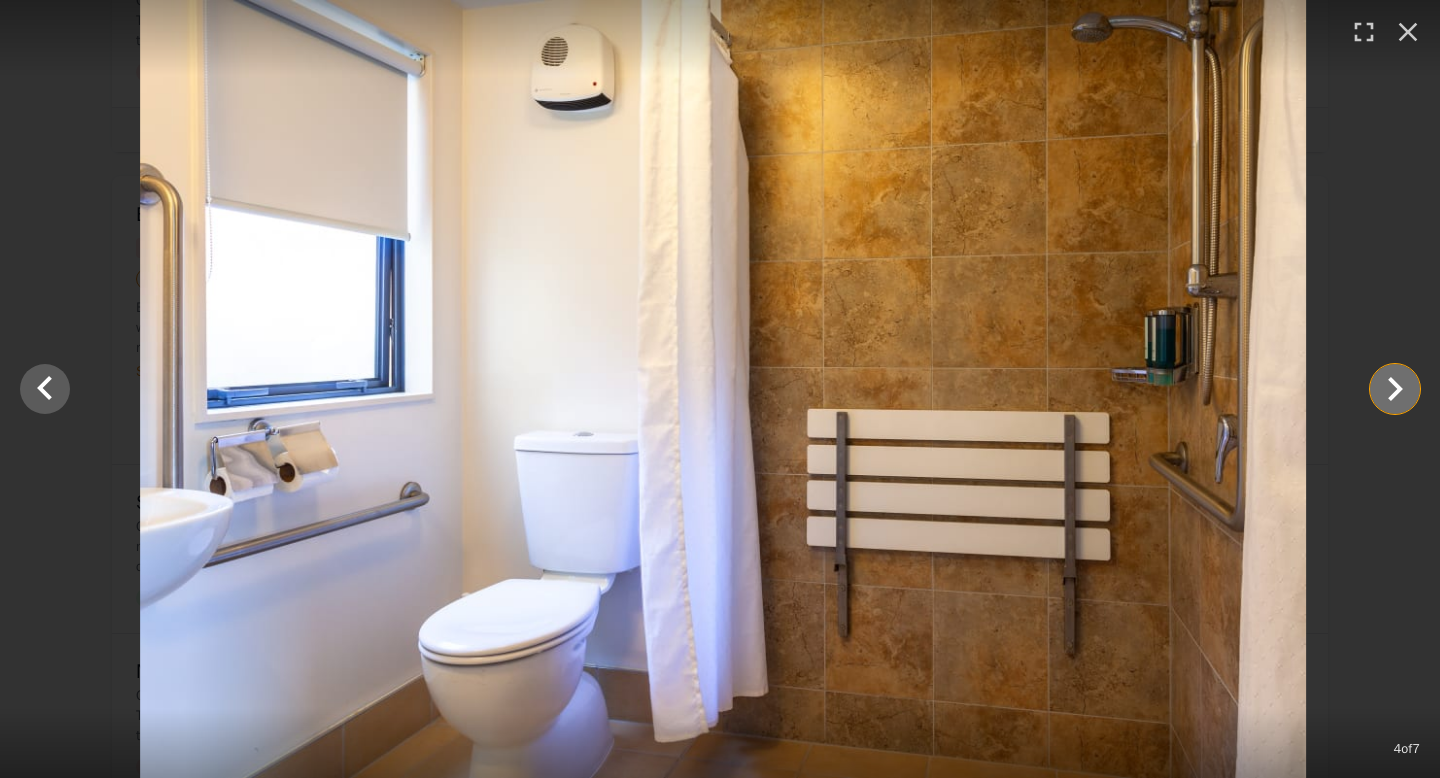 click 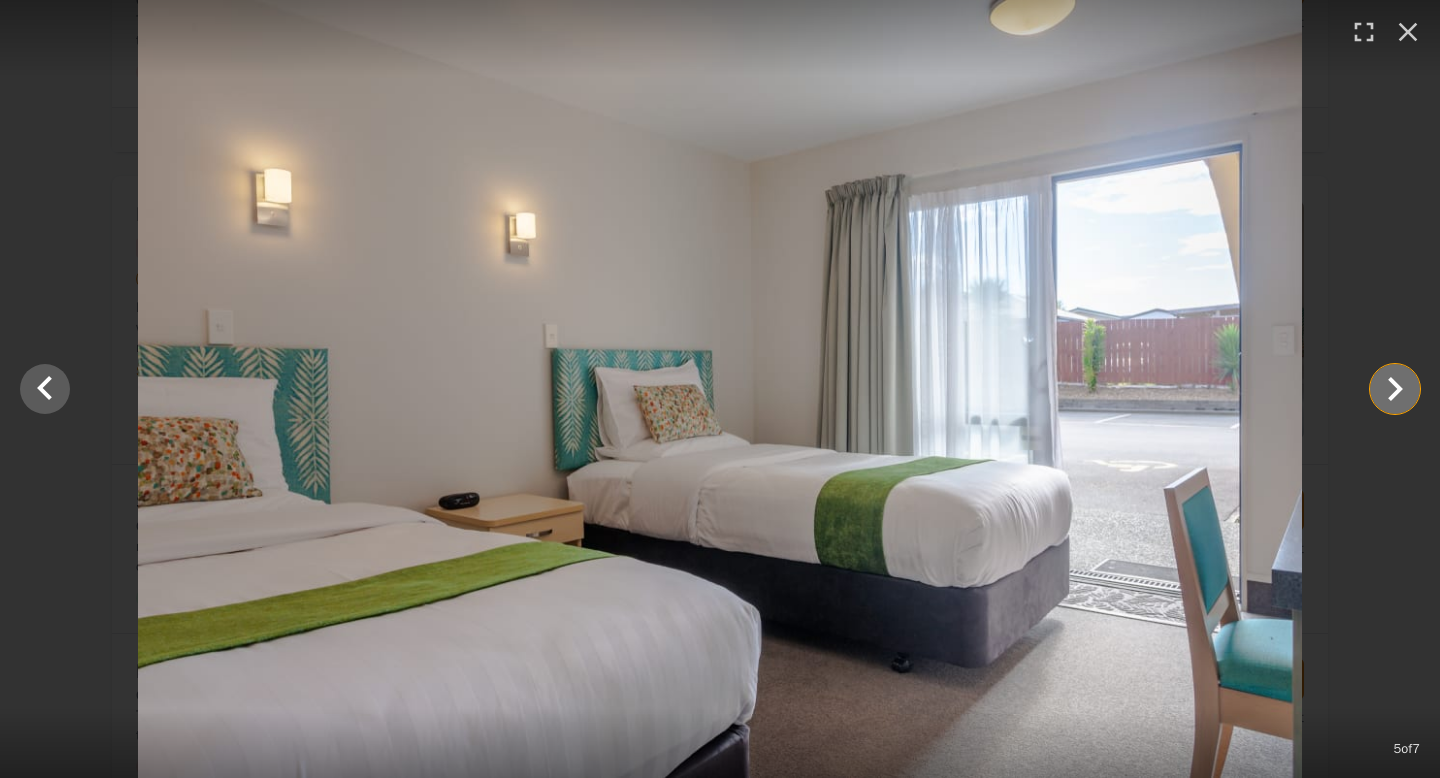 click 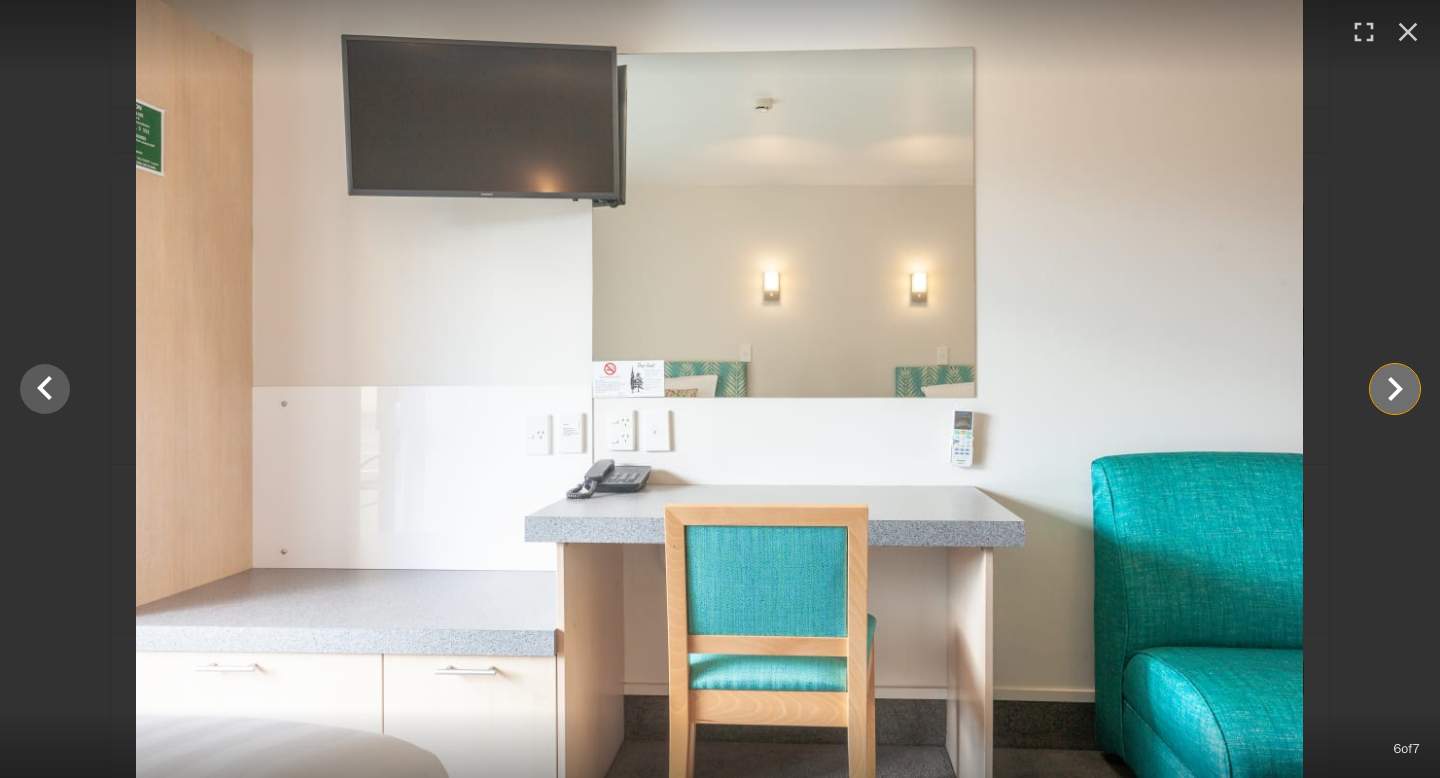 click 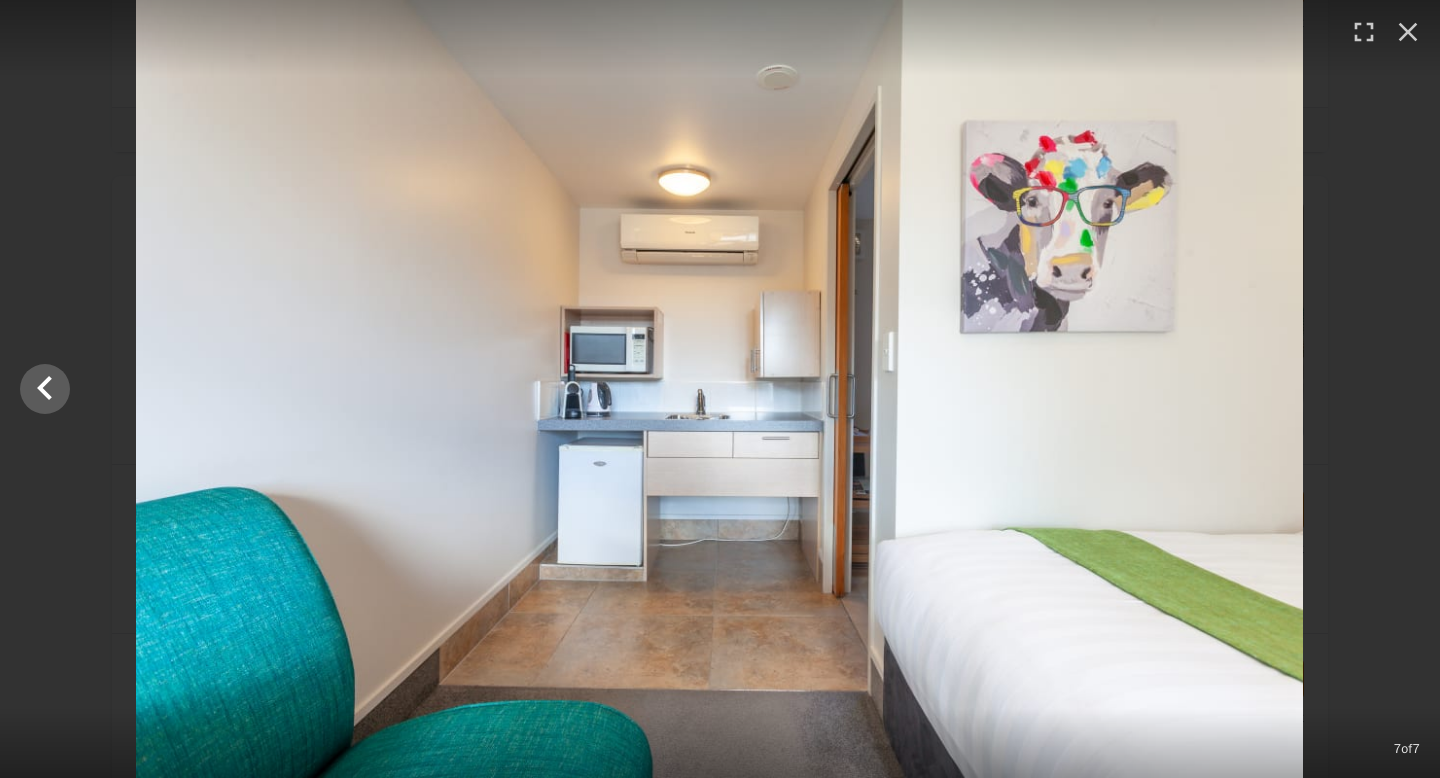 click at bounding box center (720, 389) 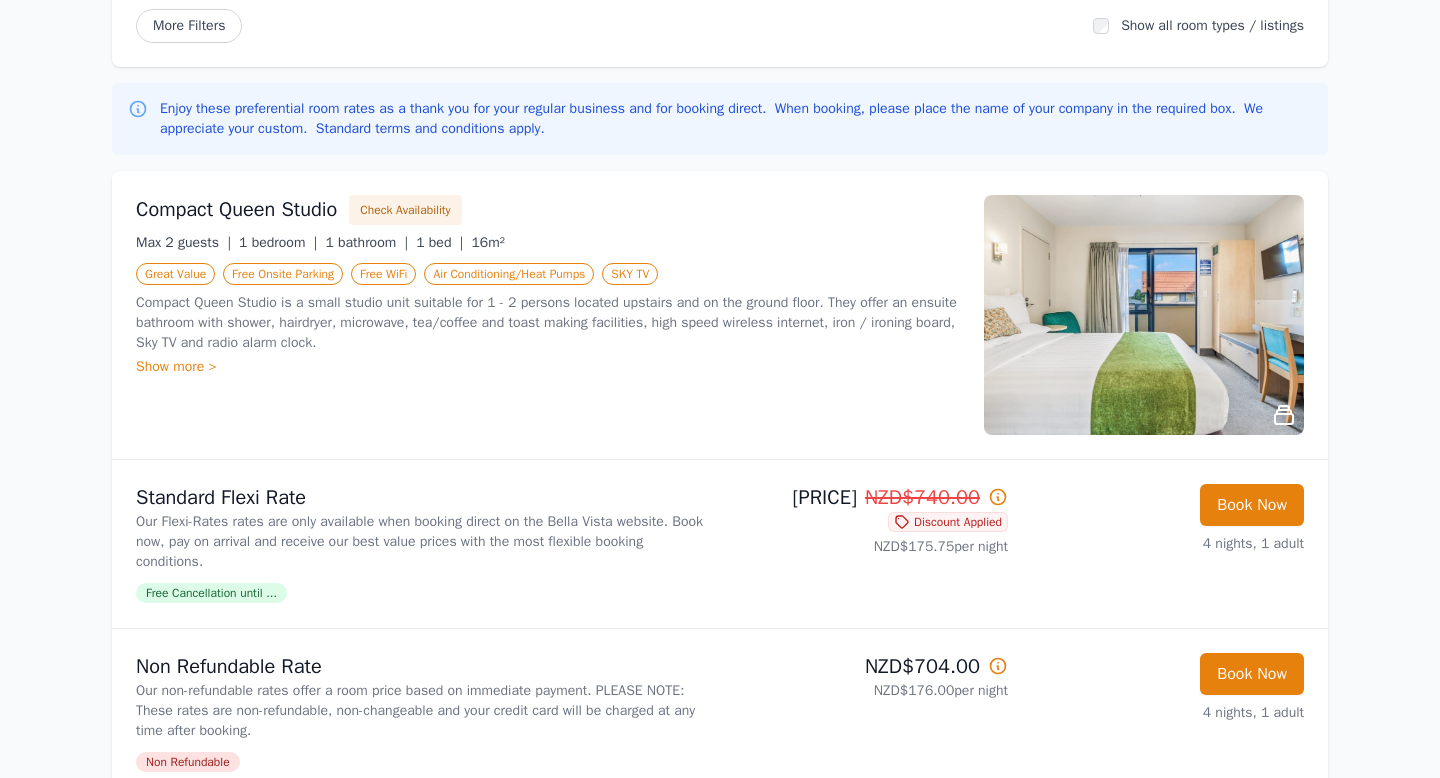 scroll, scrollTop: 253, scrollLeft: 0, axis: vertical 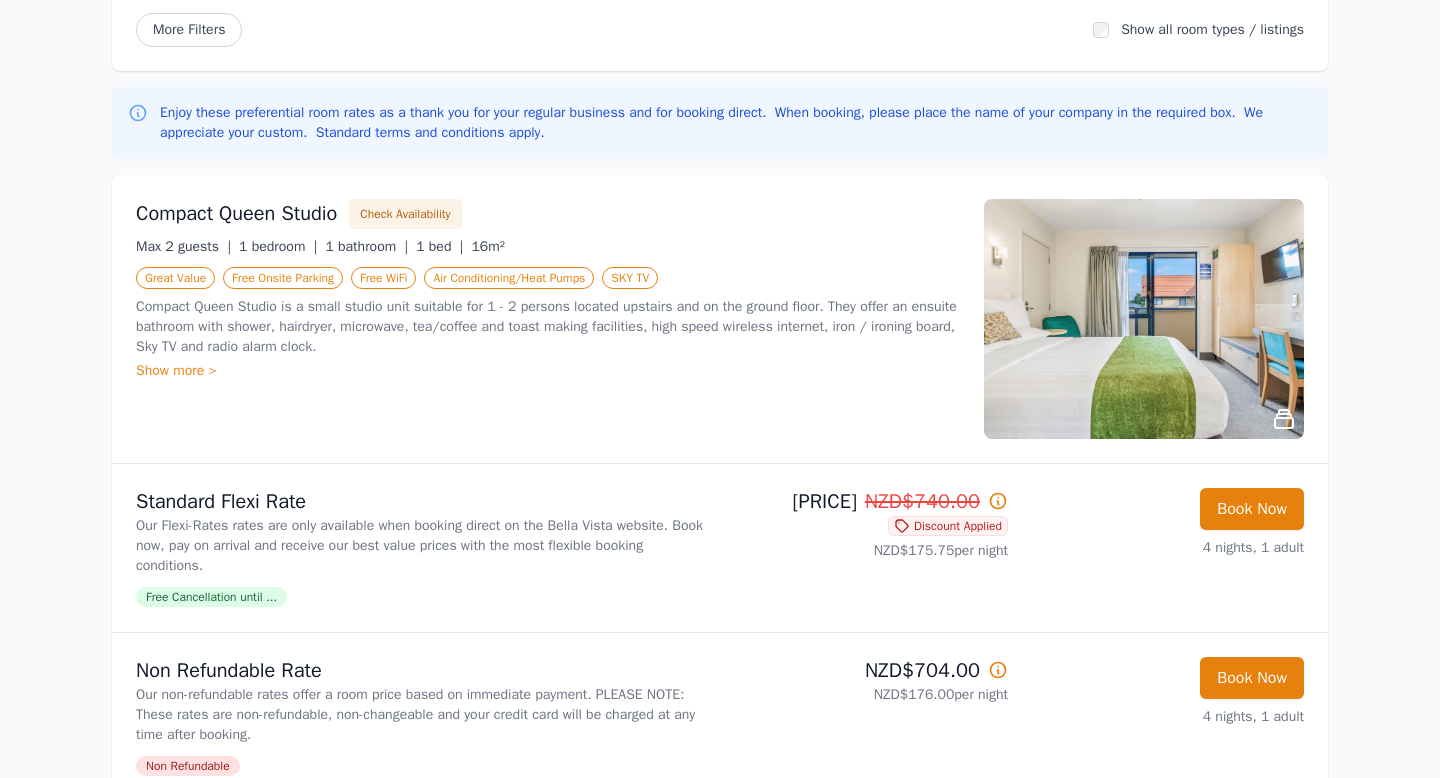 click on "**********" at bounding box center (720, 2208) 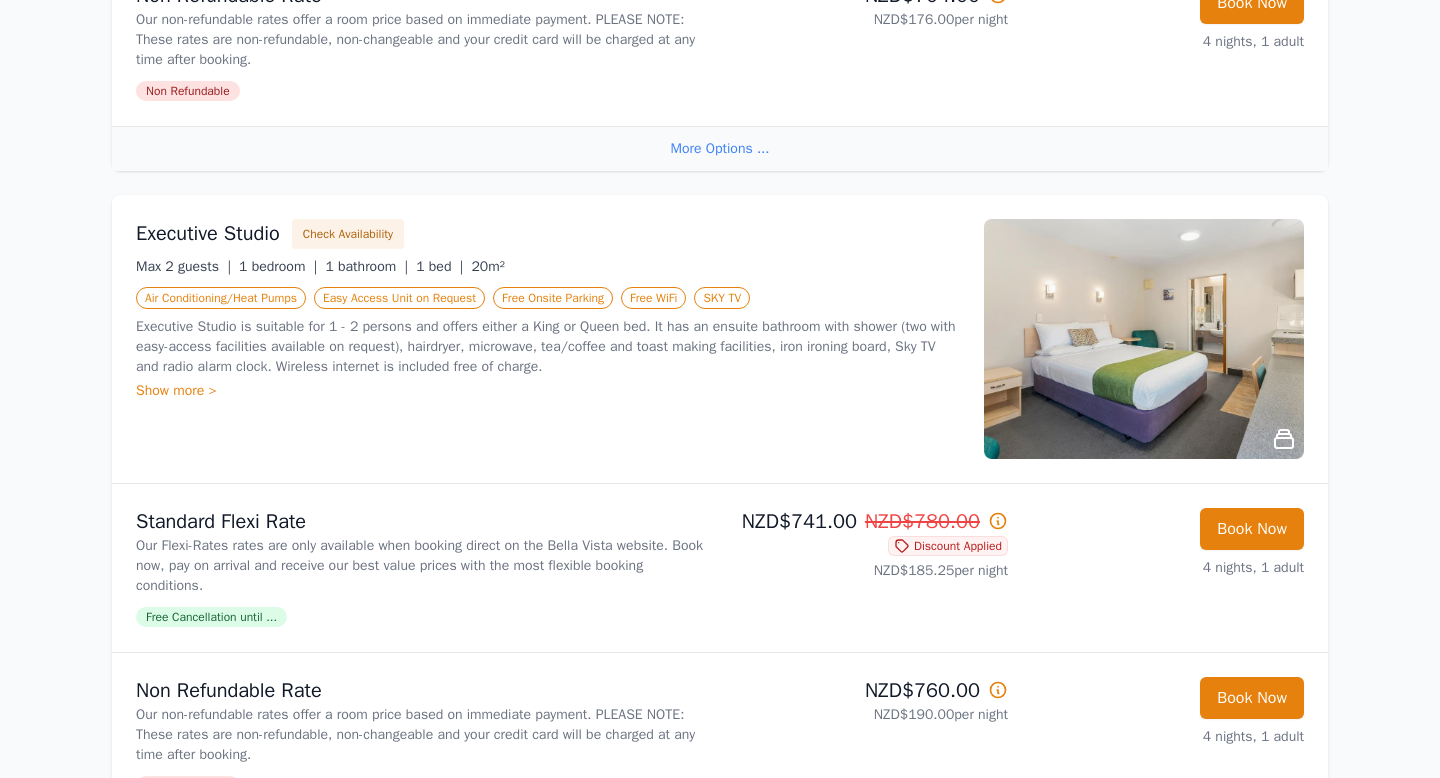 scroll, scrollTop: 927, scrollLeft: 0, axis: vertical 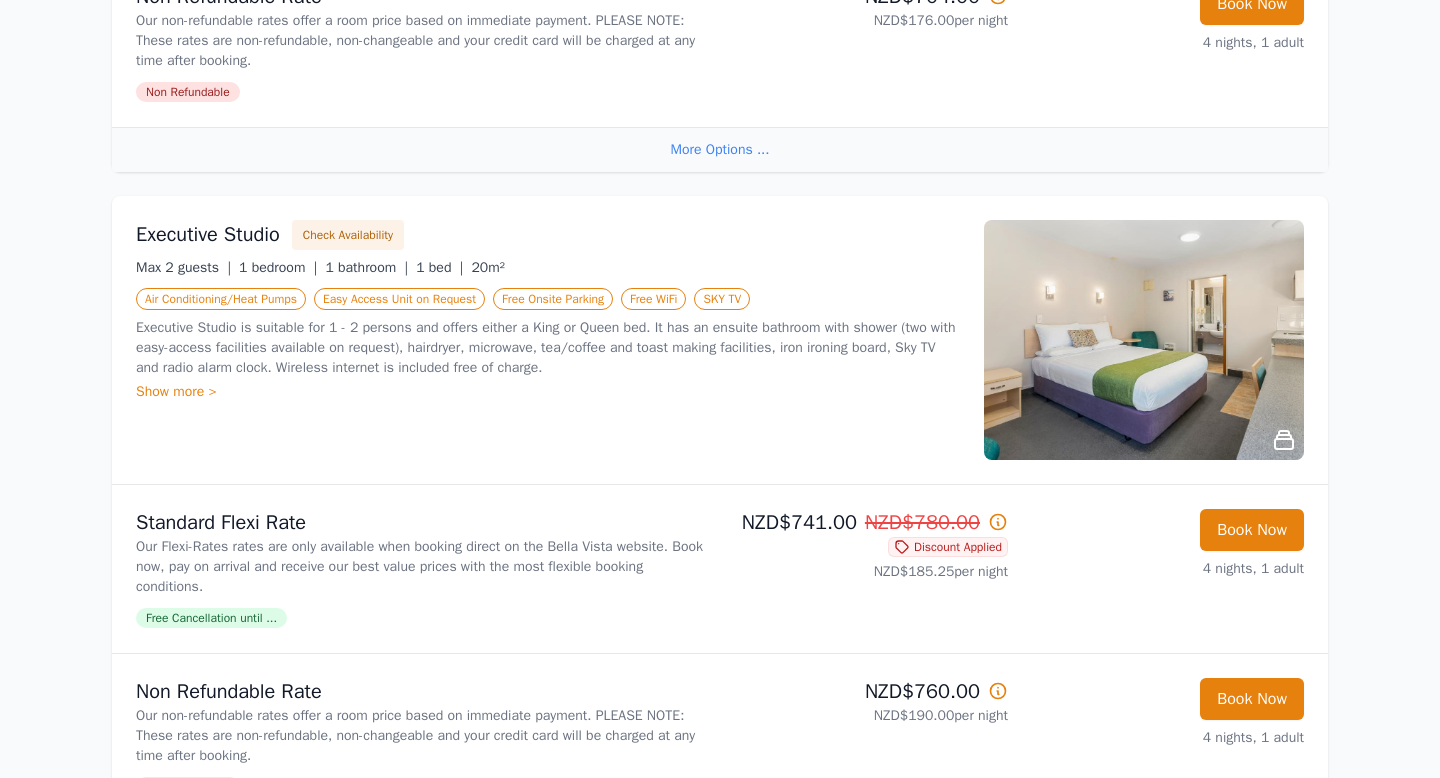 click at bounding box center (1144, 340) 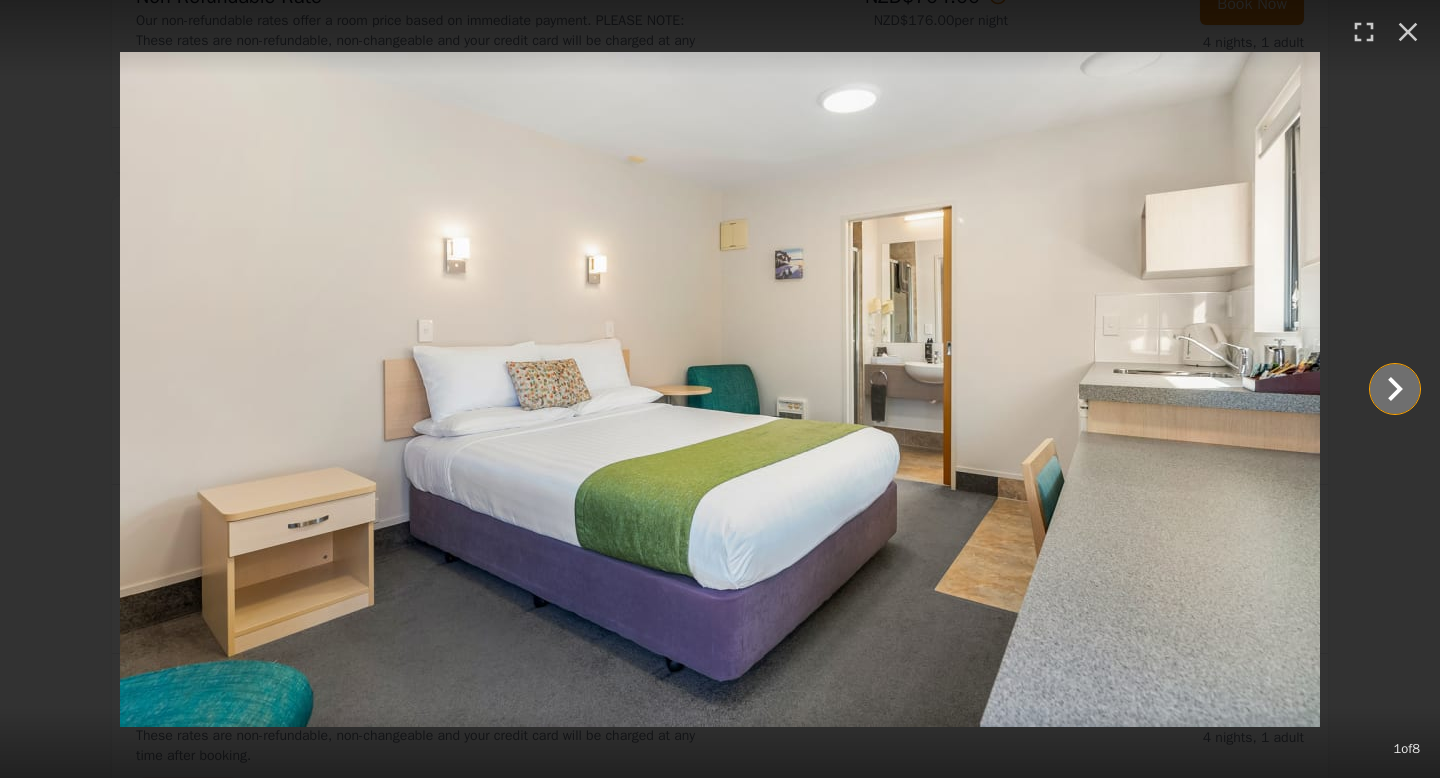 click 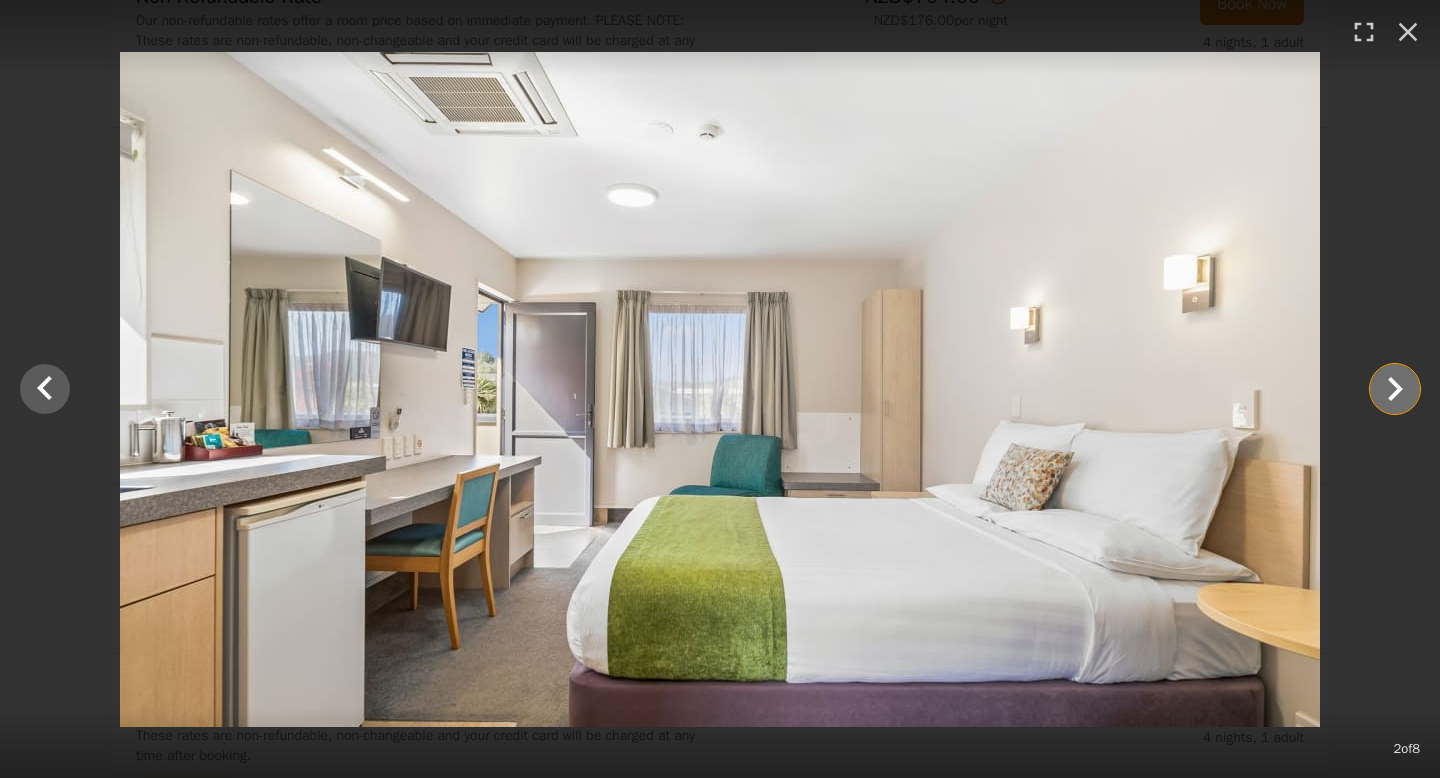 click 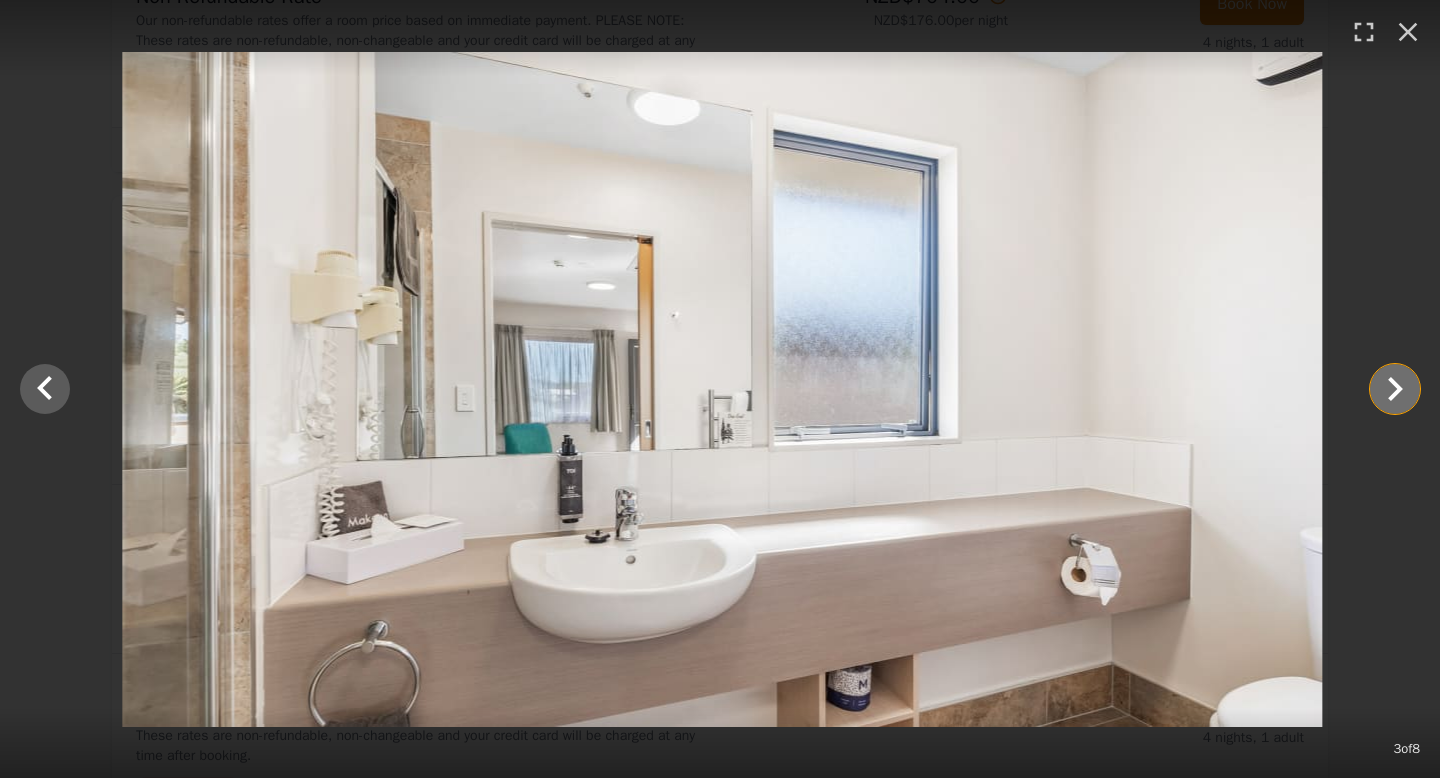 click 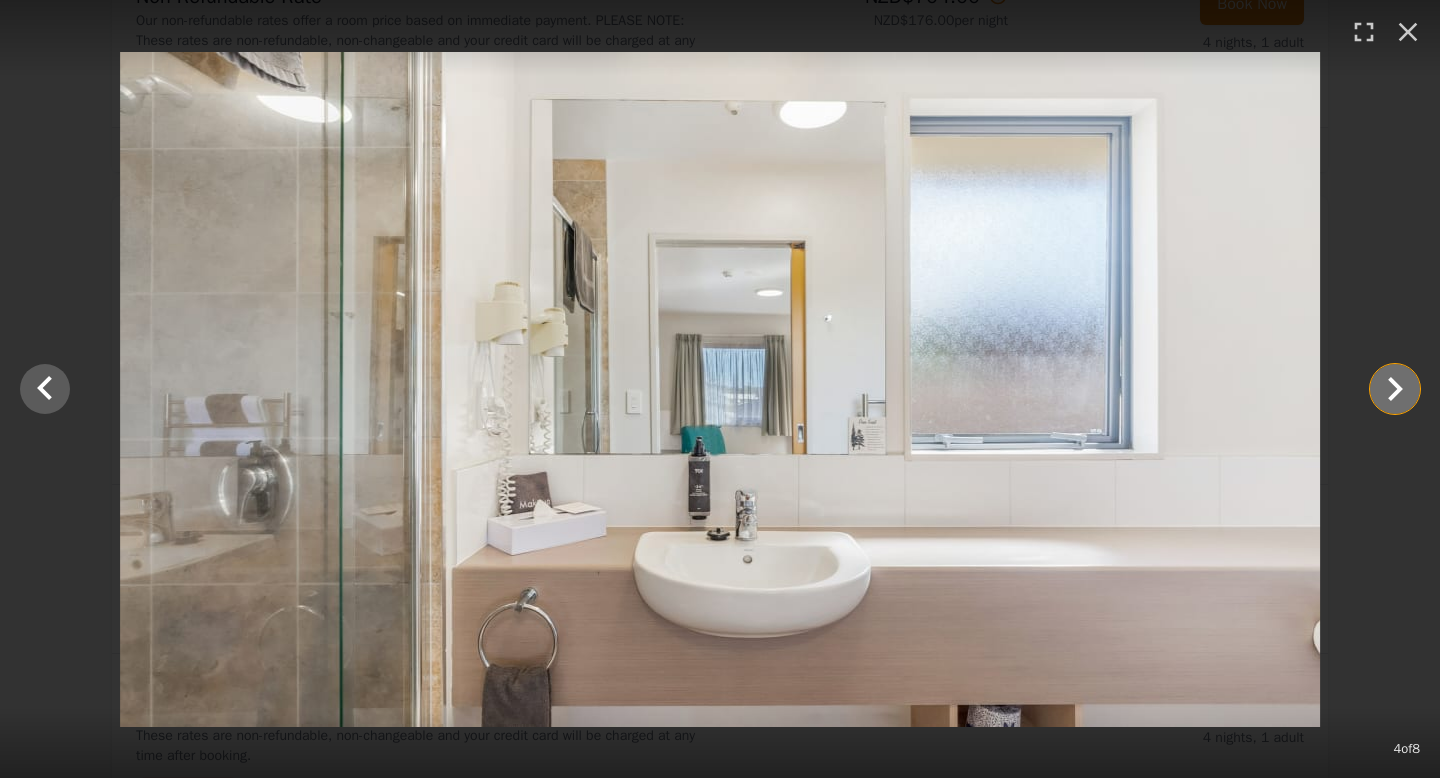 click 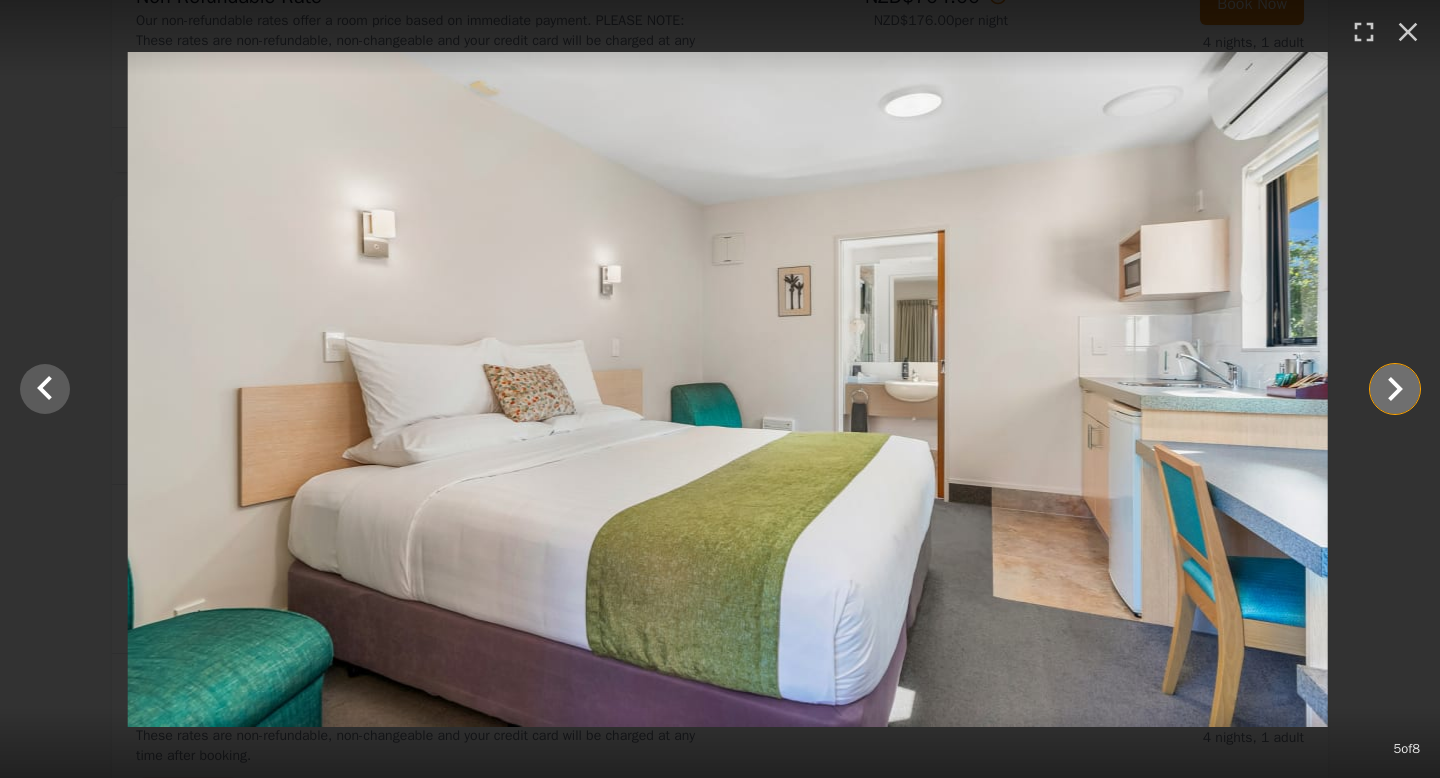 click 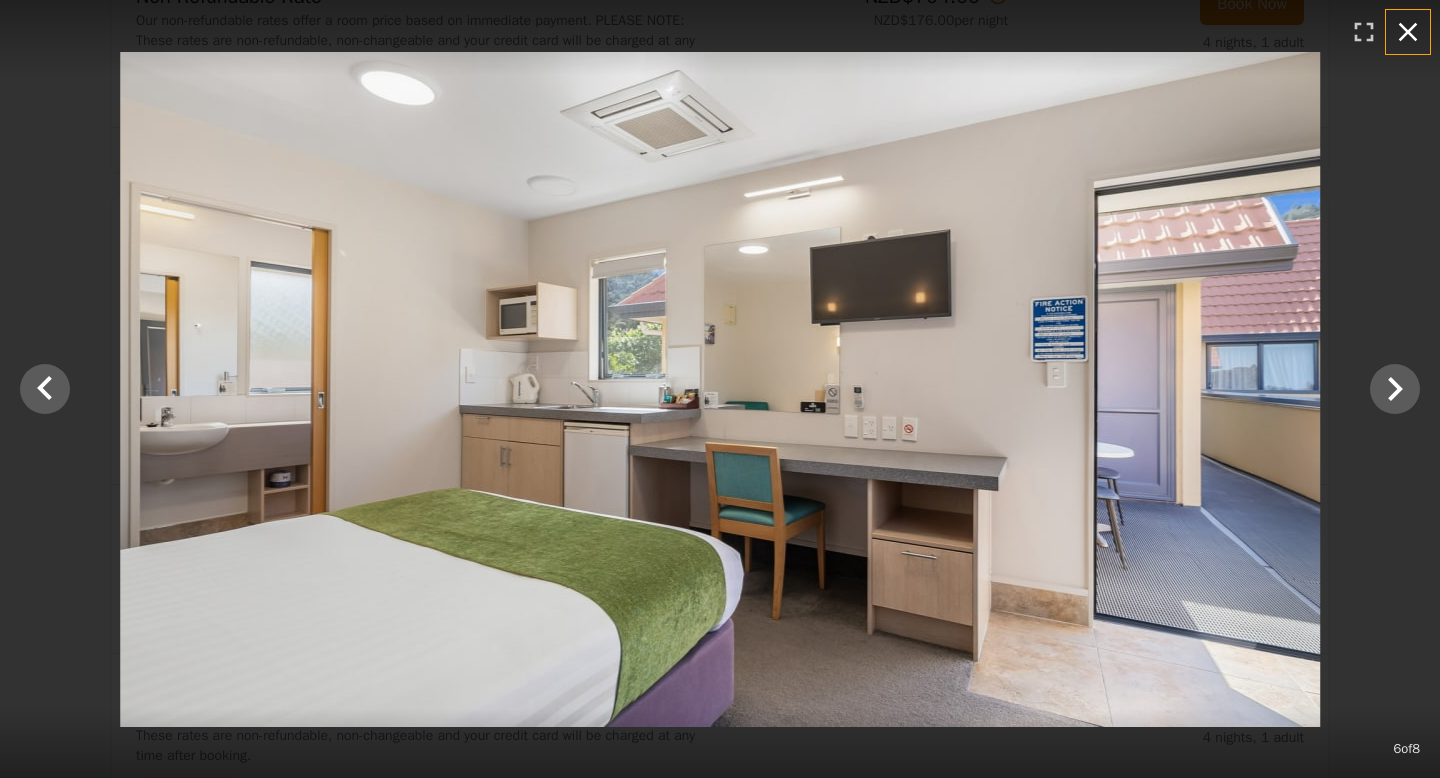 click 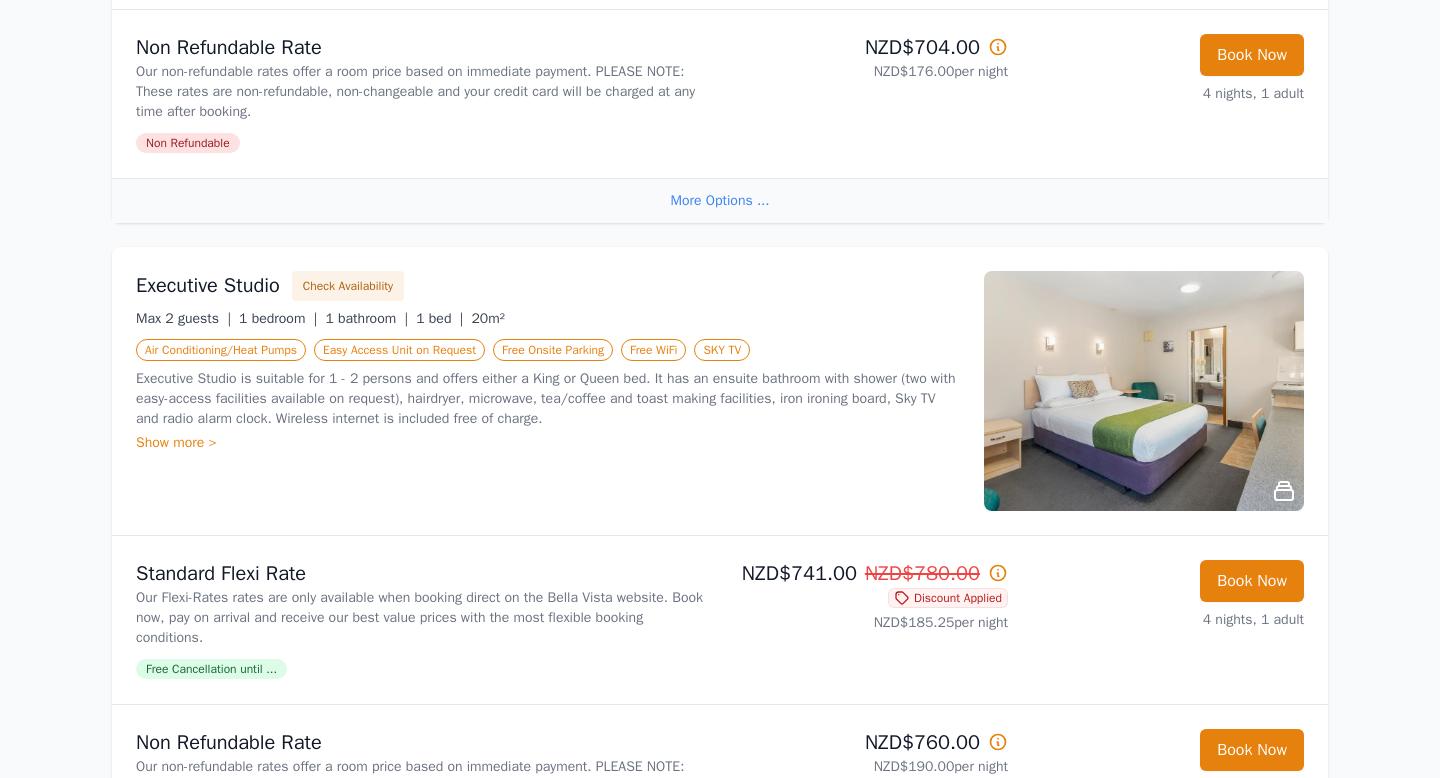 scroll, scrollTop: 908, scrollLeft: 0, axis: vertical 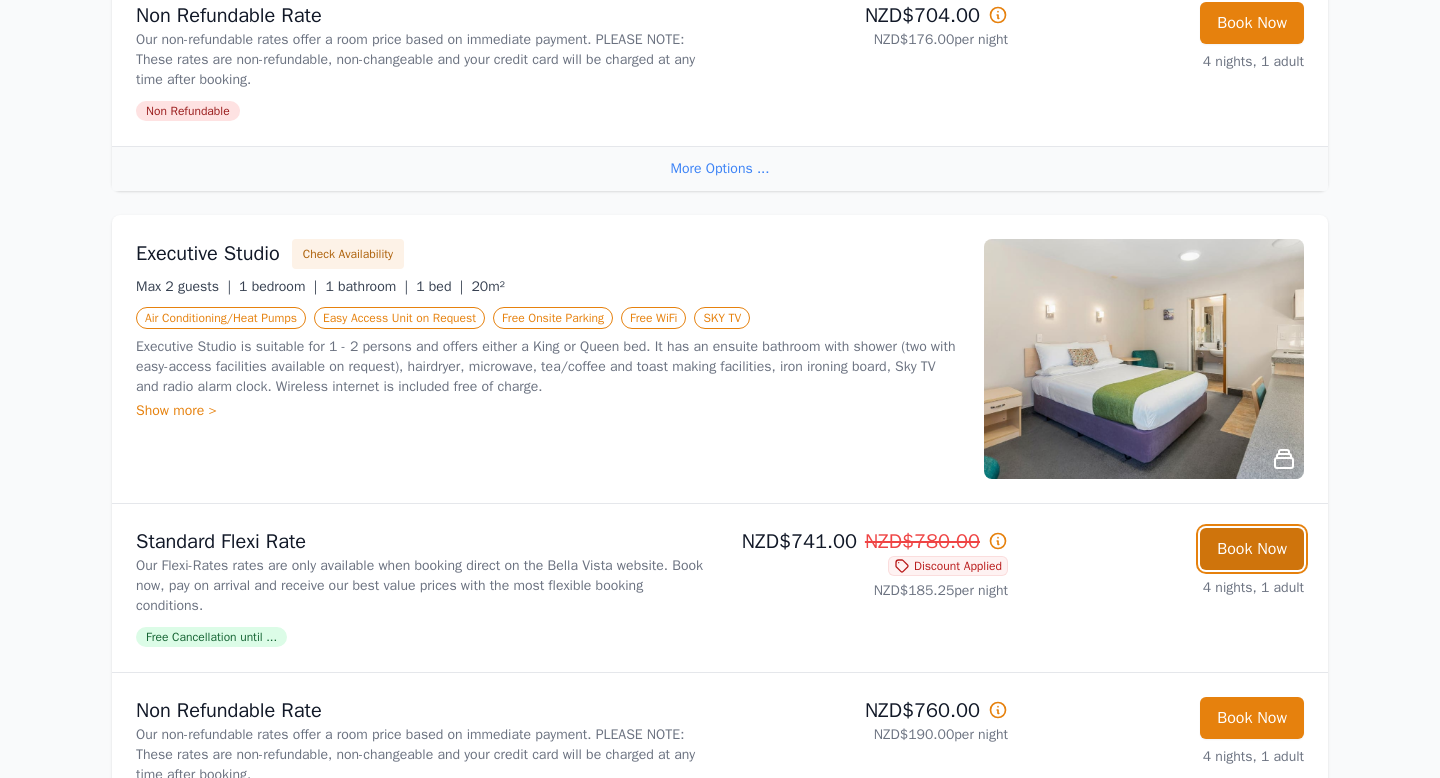 click on "Book Now" at bounding box center (1252, 549) 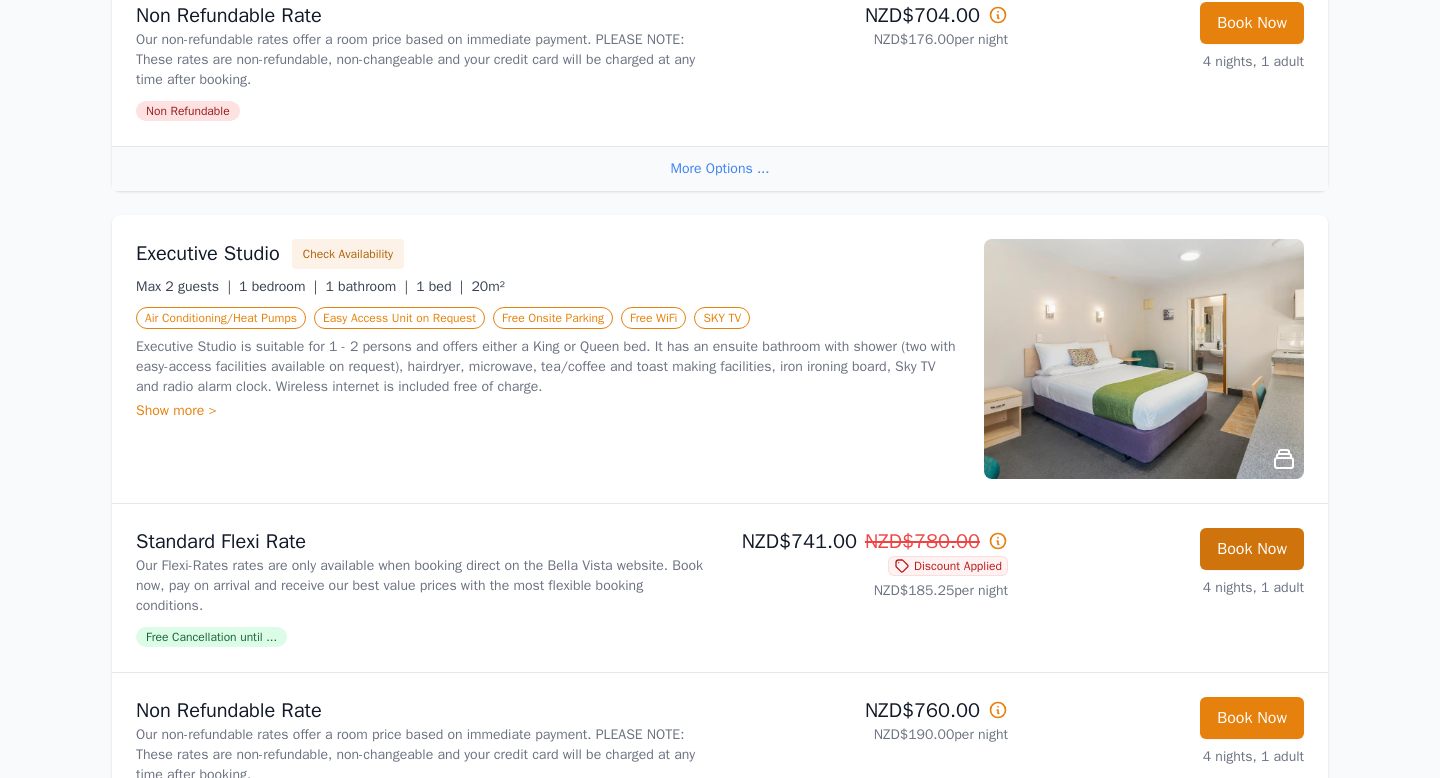 scroll, scrollTop: 96, scrollLeft: 0, axis: vertical 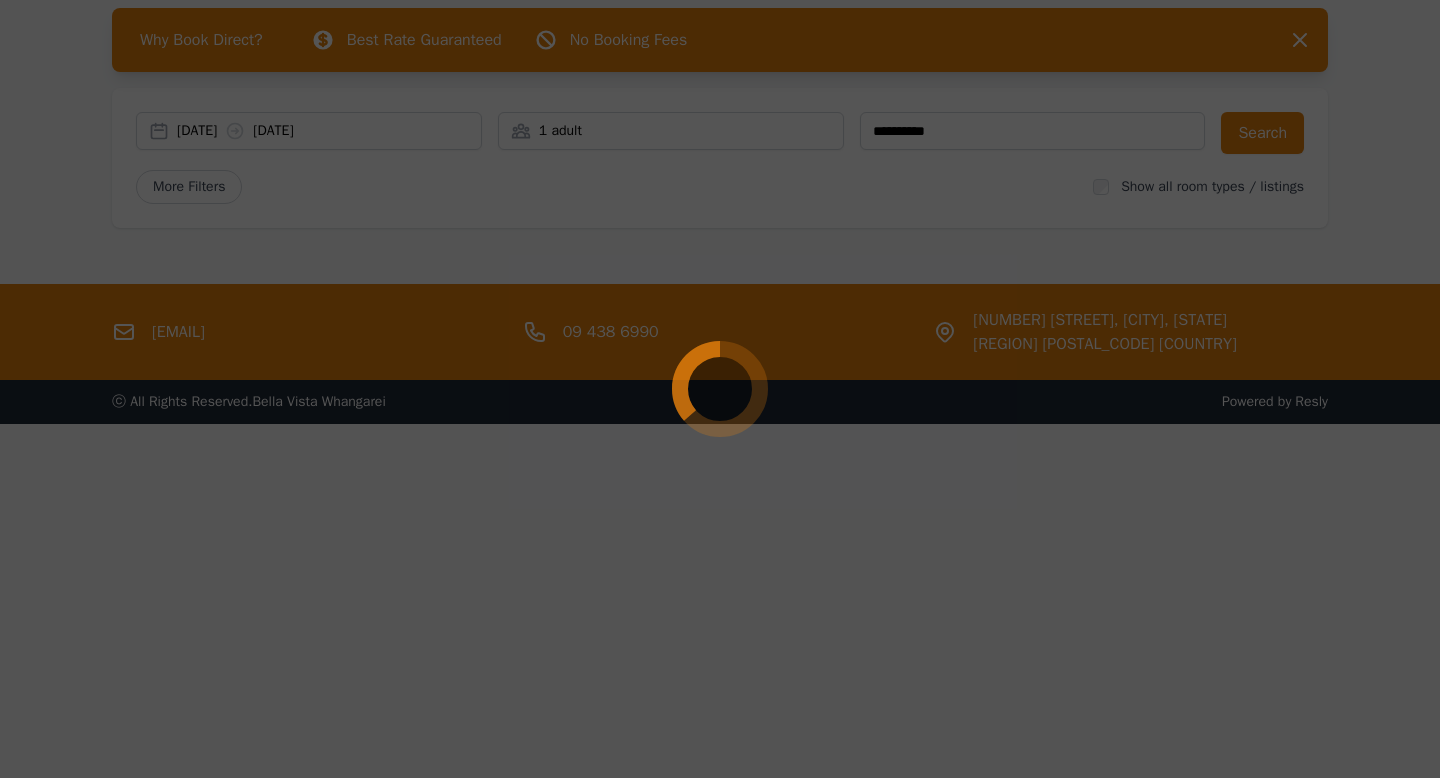 select on "**" 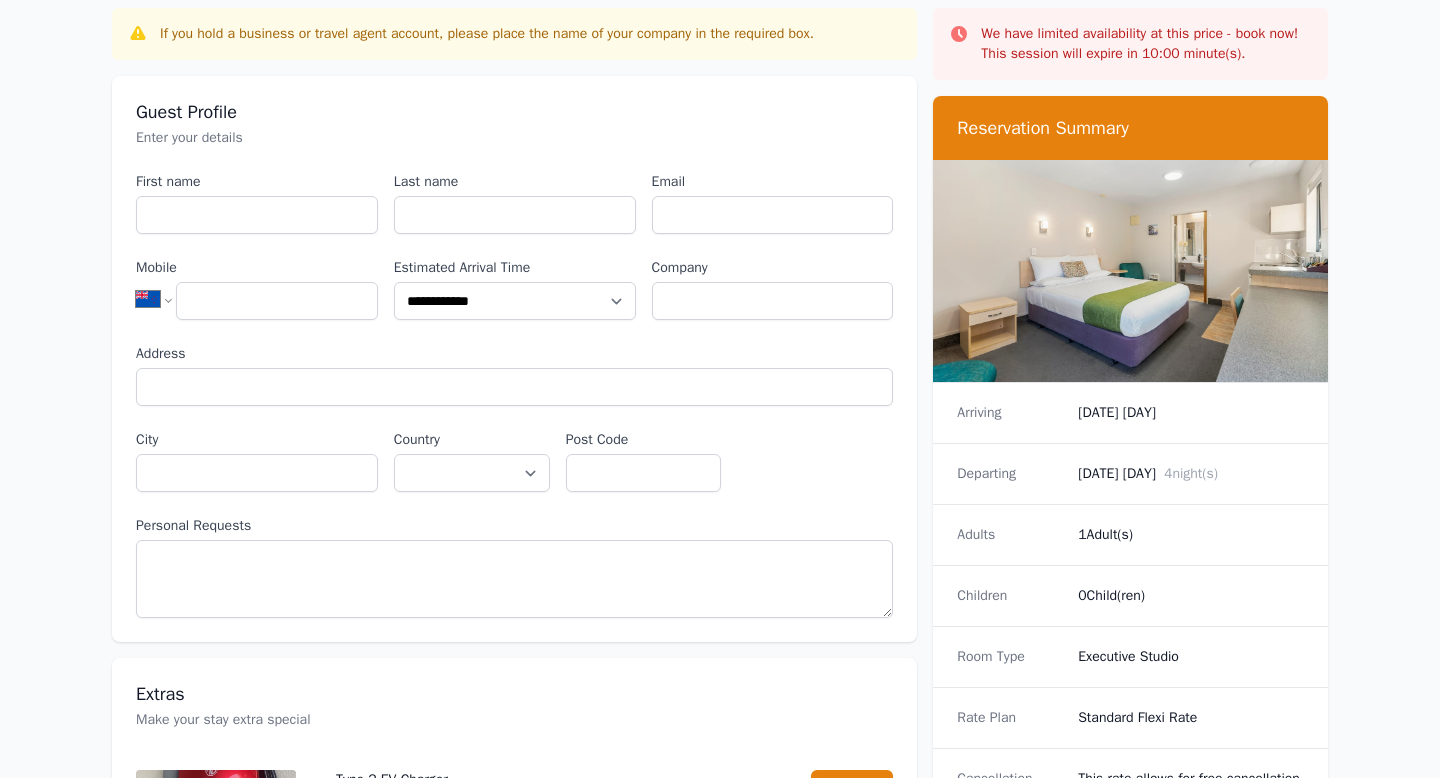 scroll, scrollTop: 0, scrollLeft: 0, axis: both 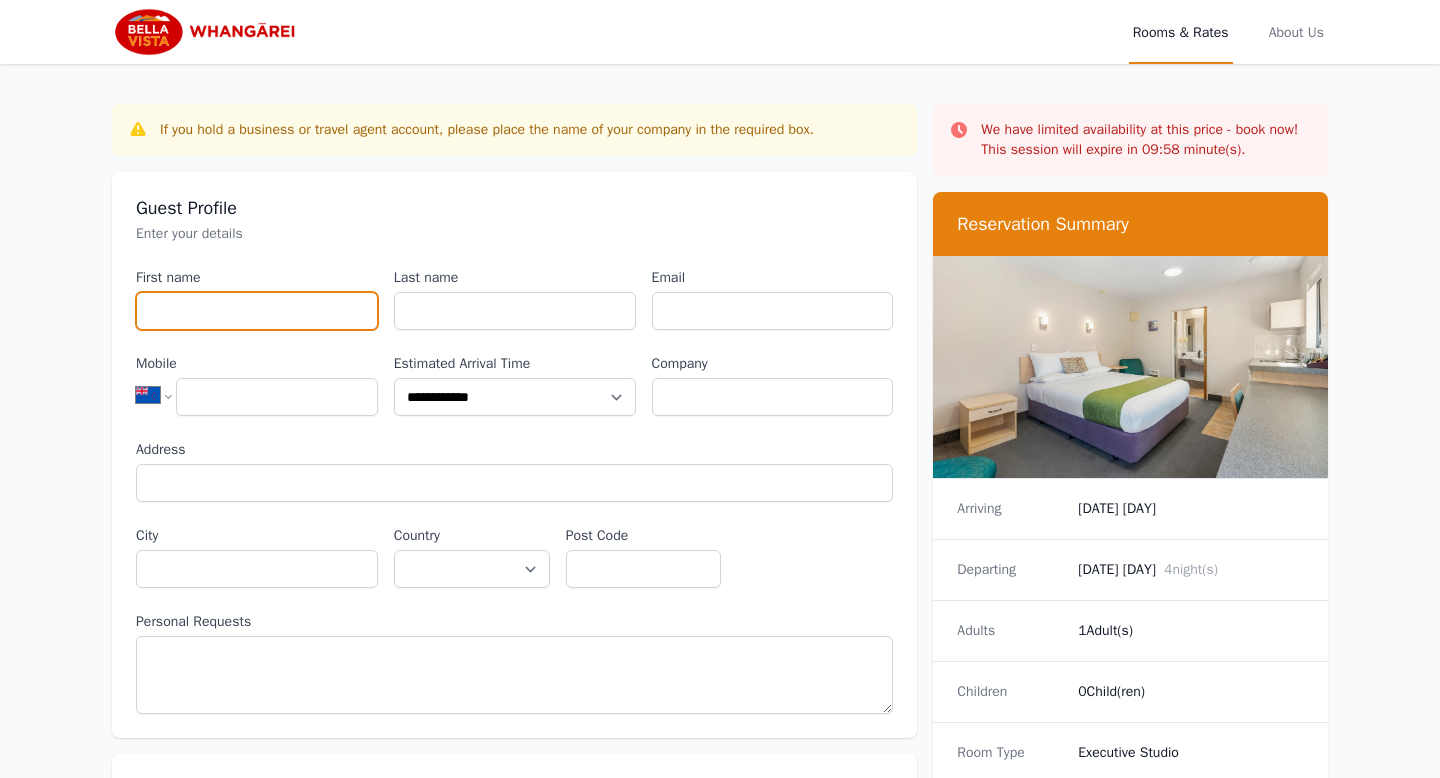 click on "First name" at bounding box center (257, 311) 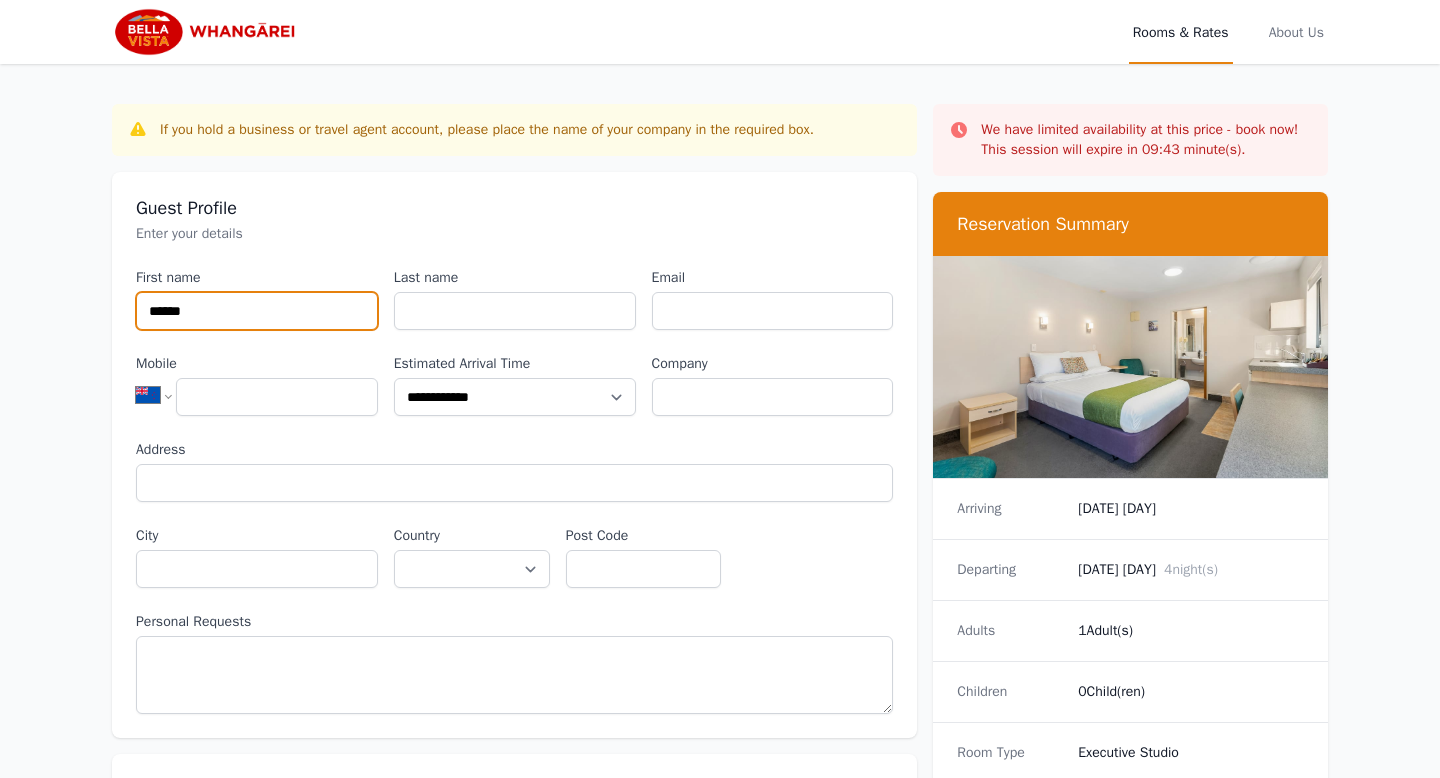 type on "******" 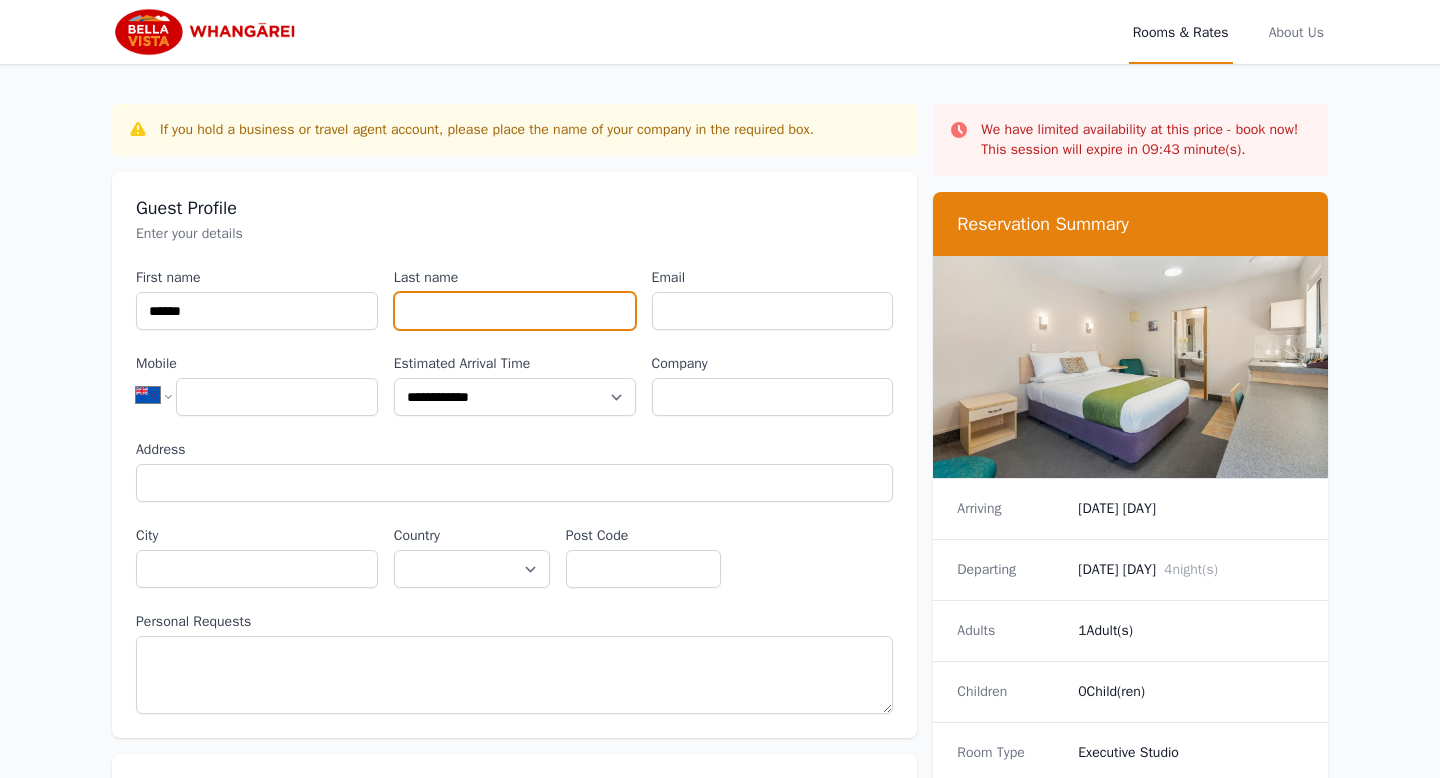 click on "Last name" at bounding box center [515, 311] 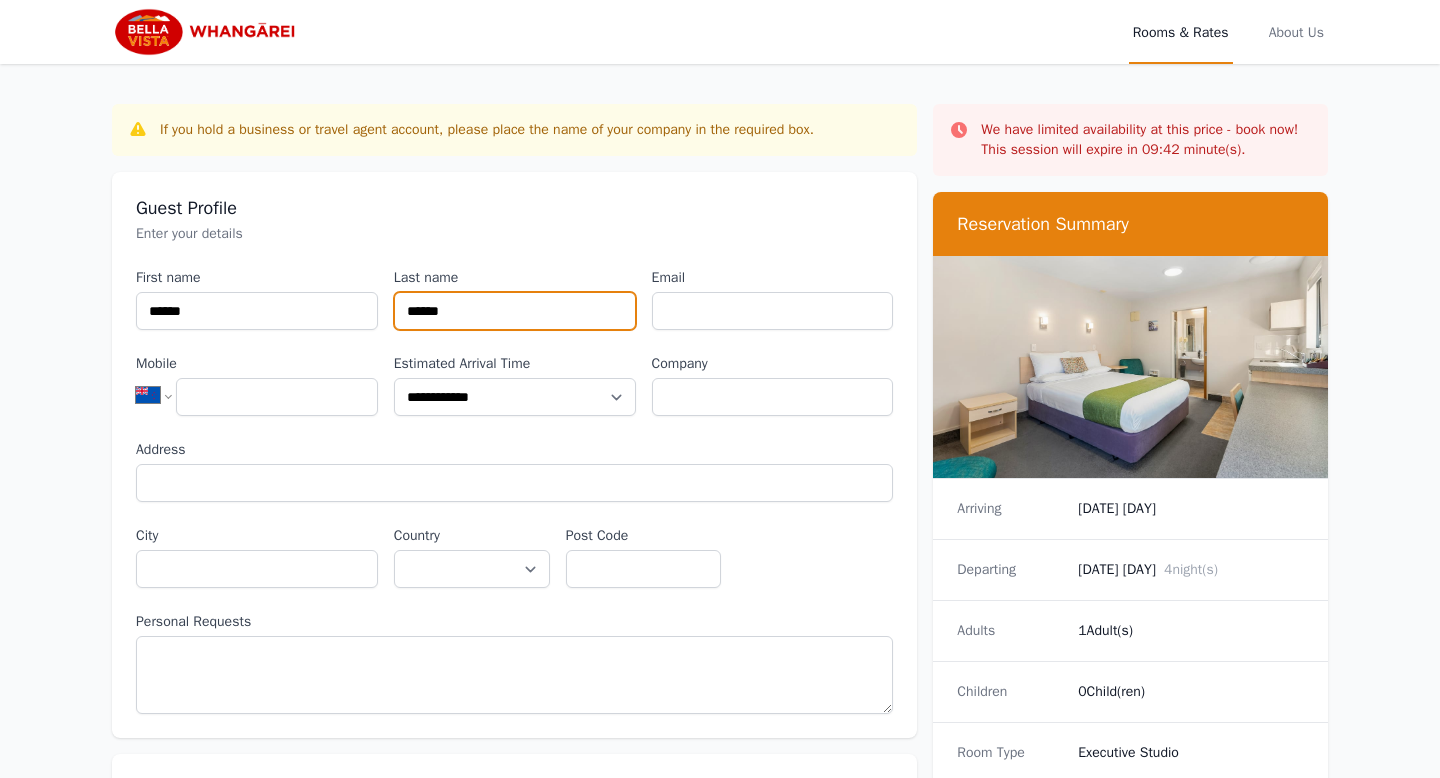 type on "******" 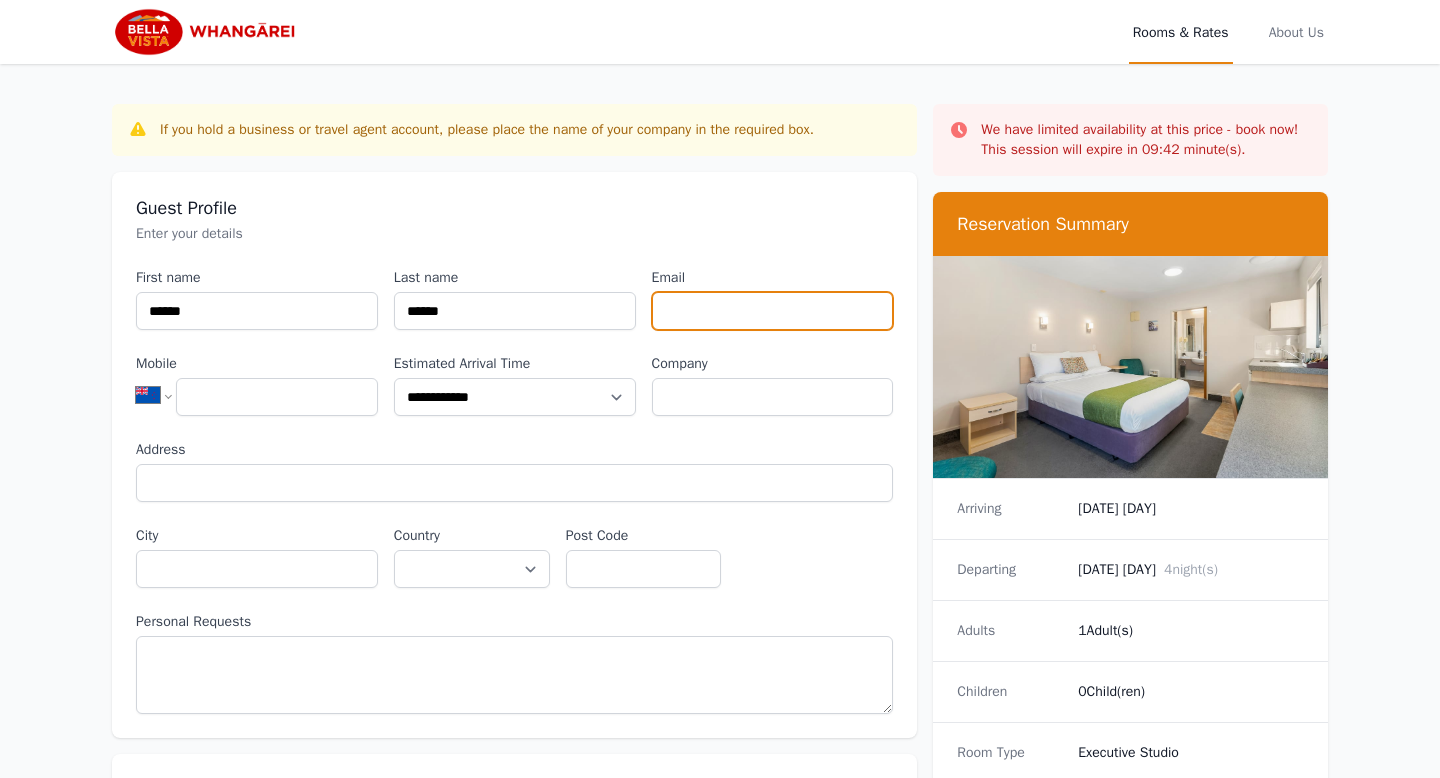 click on "Email" at bounding box center [773, 311] 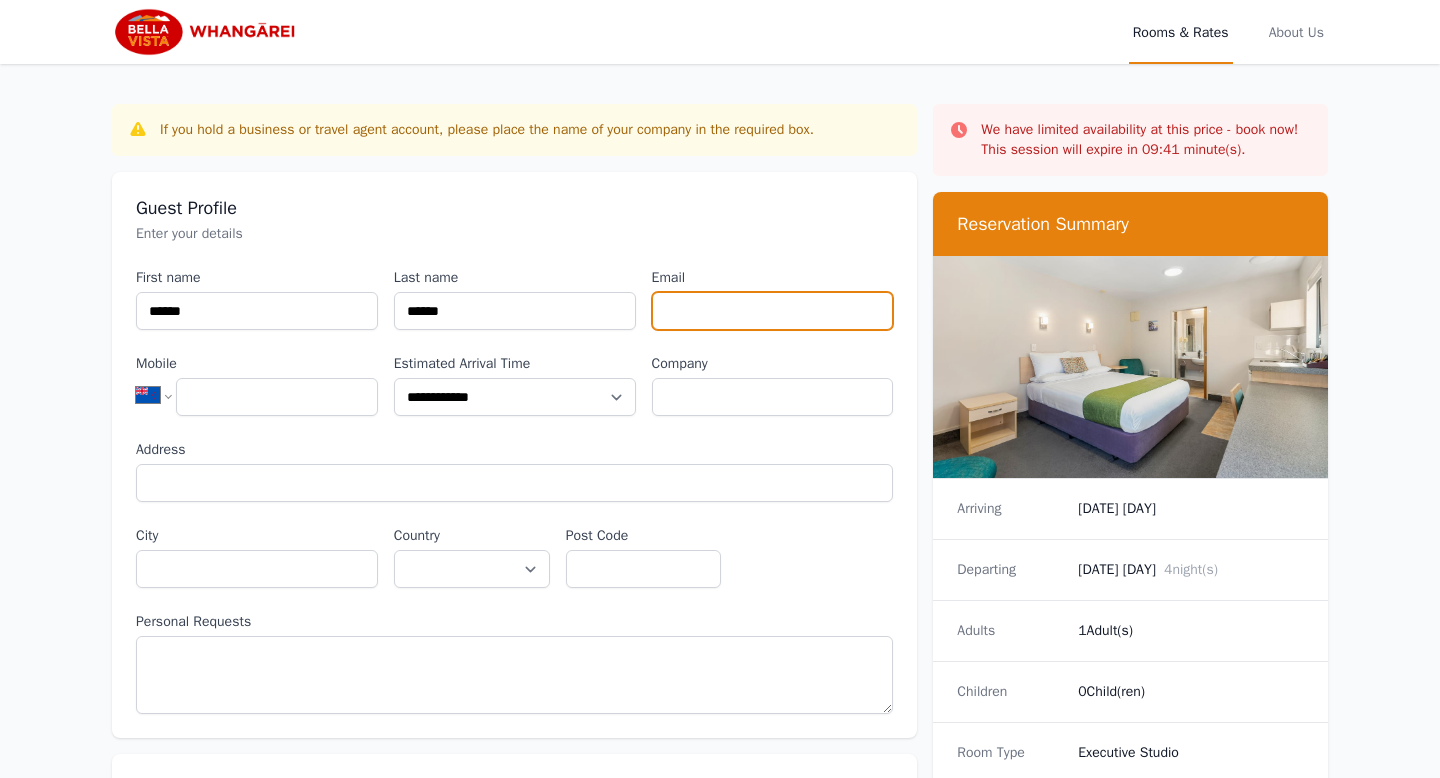 type on "**********" 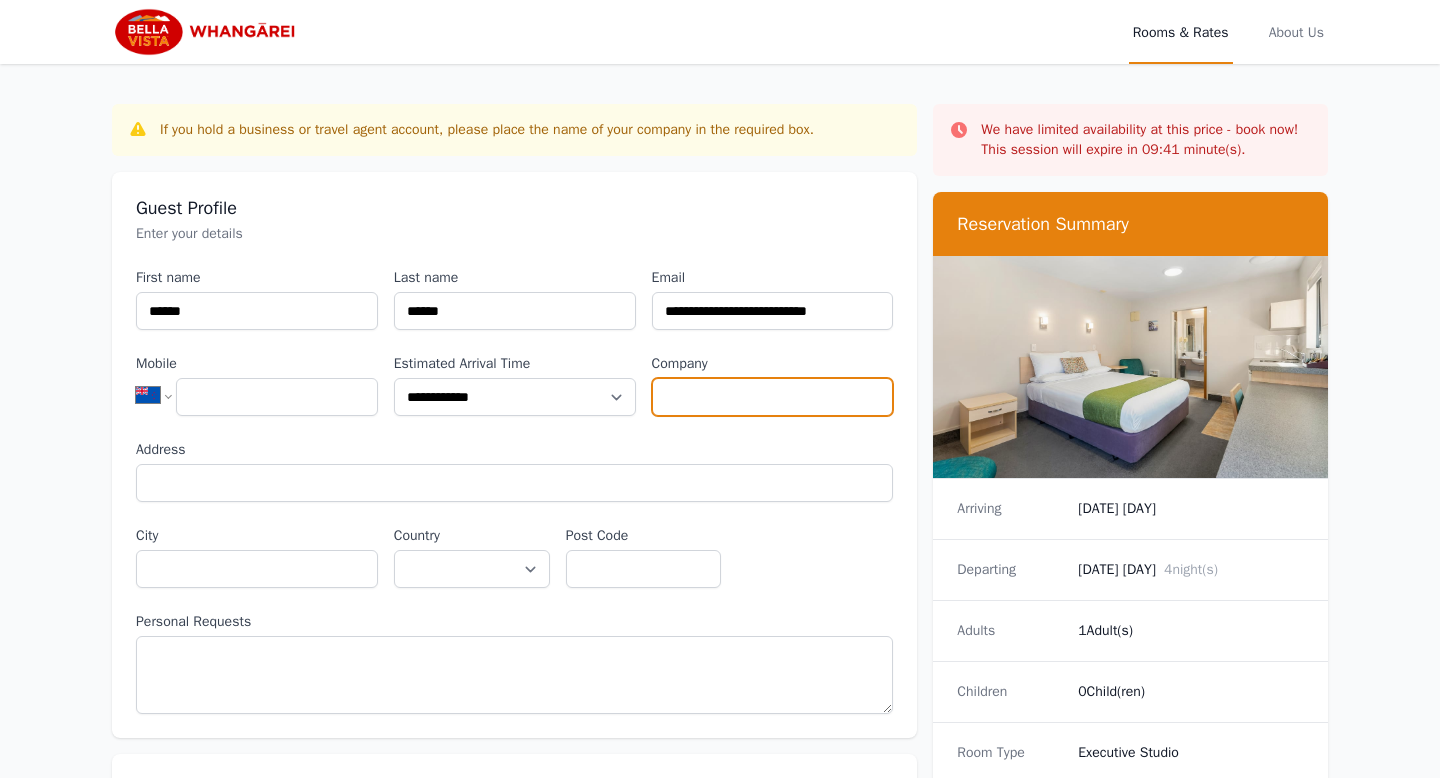 type on "**********" 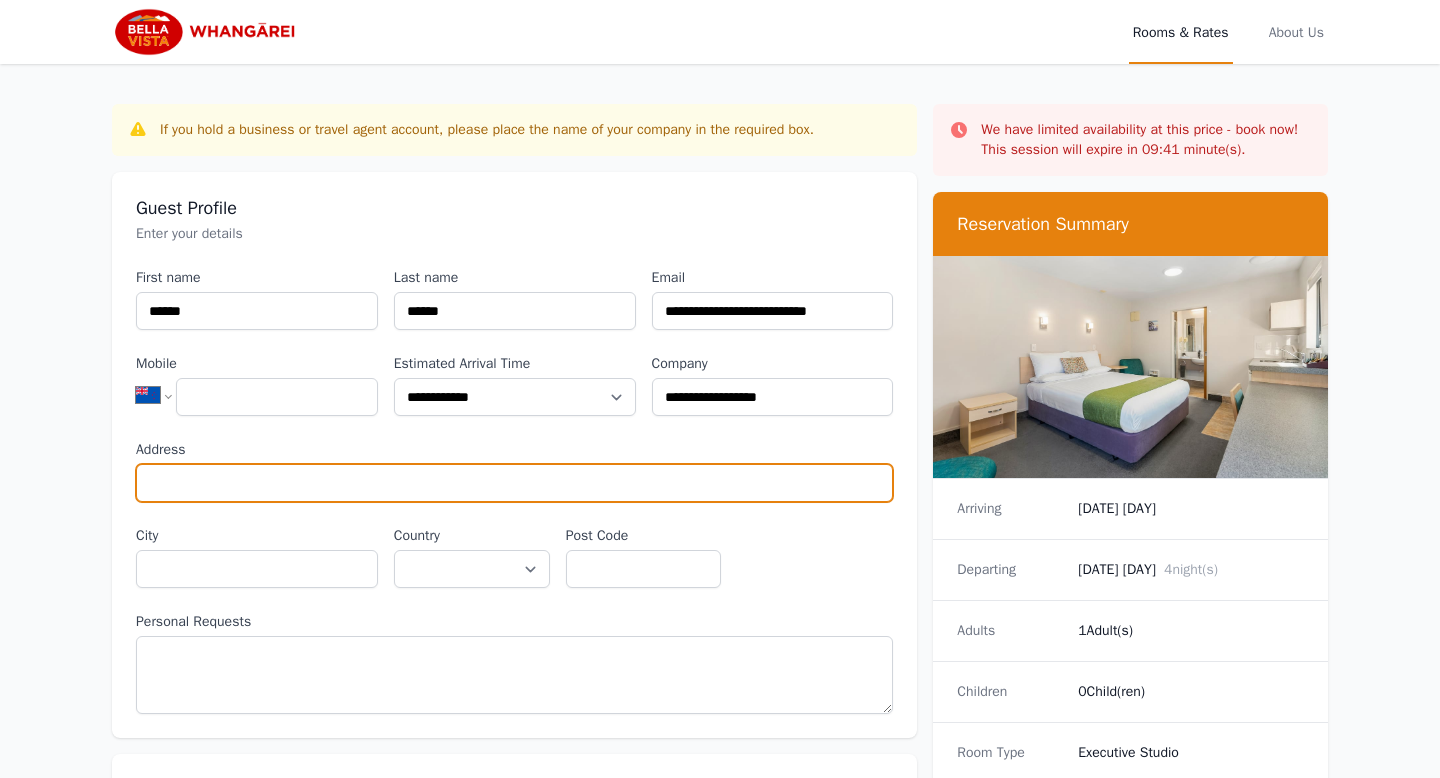 type on "**********" 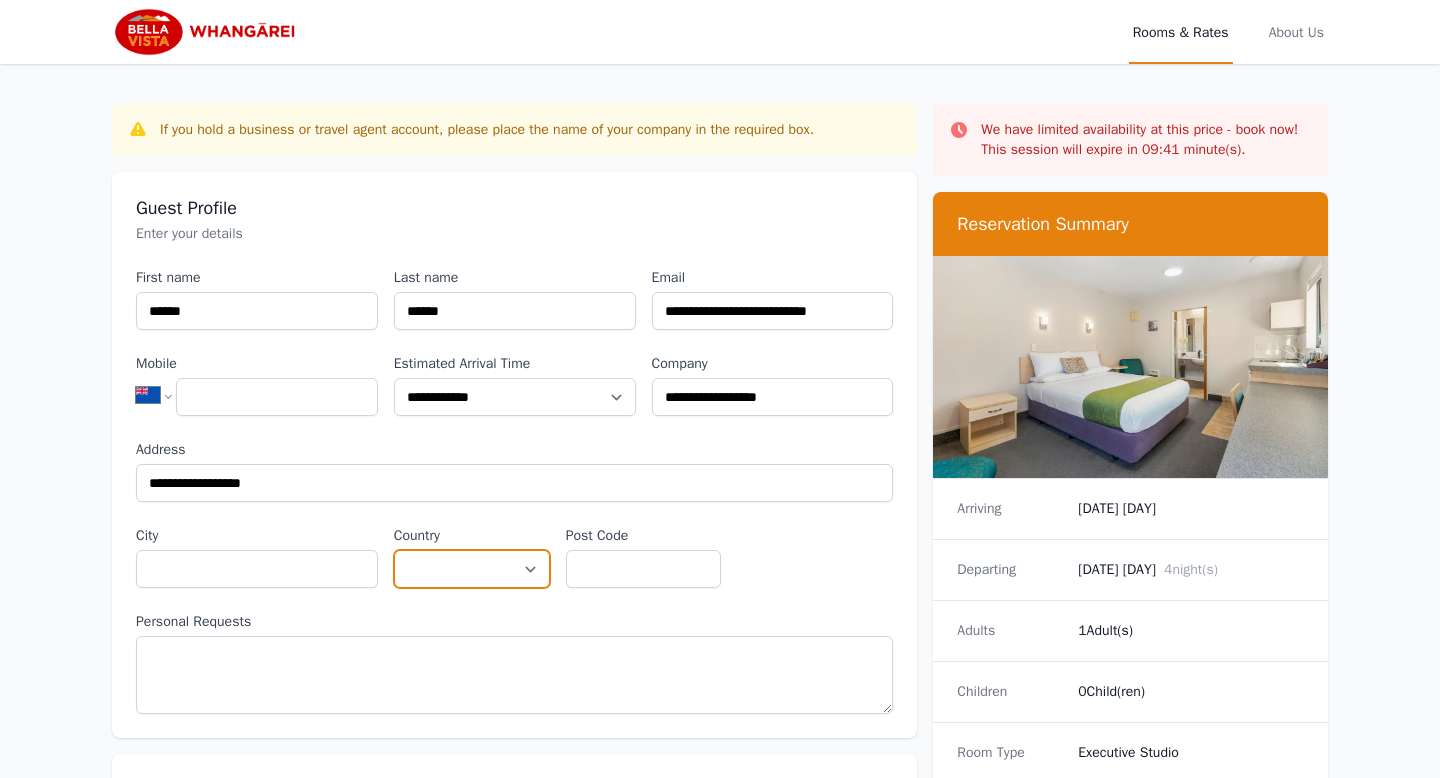 select on "**********" 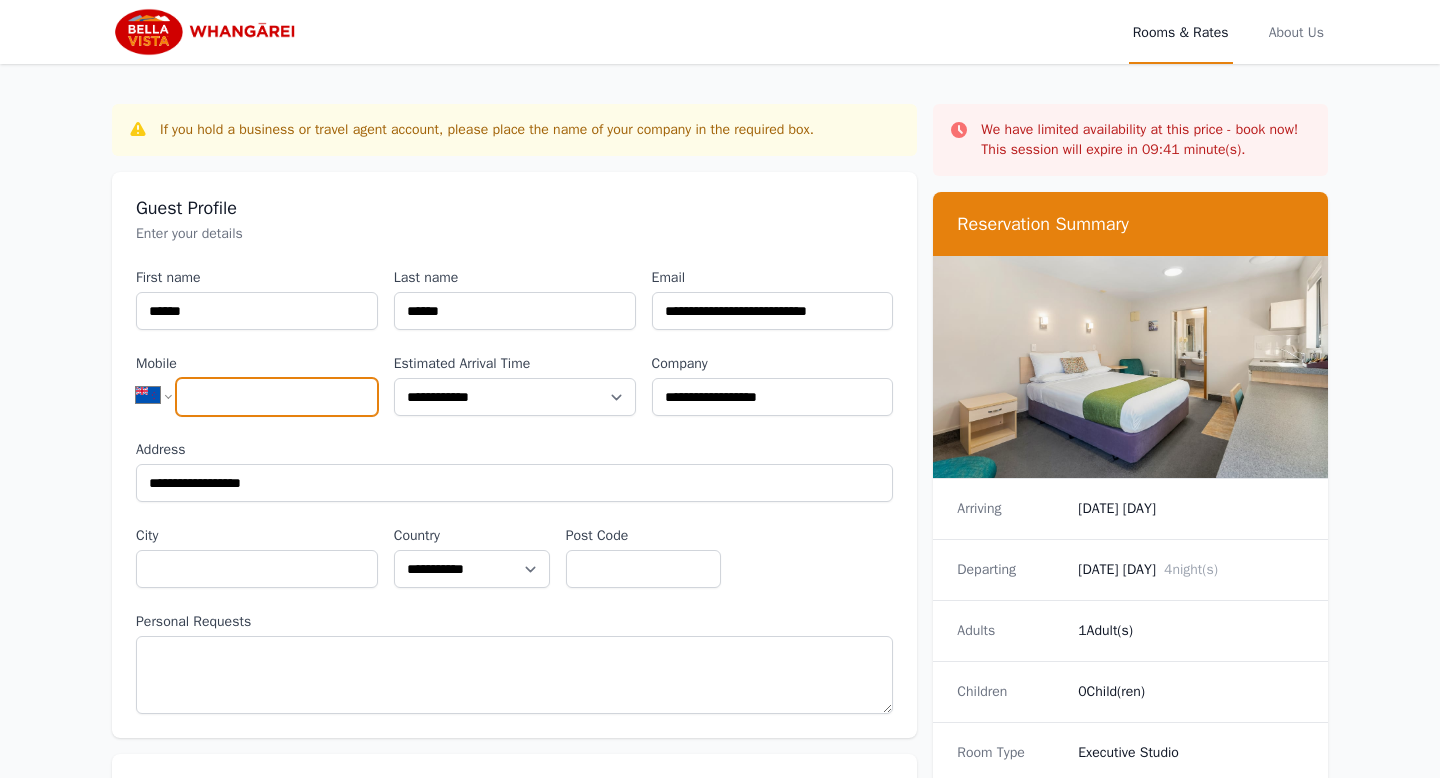 click on "Mobile" at bounding box center (277, 397) 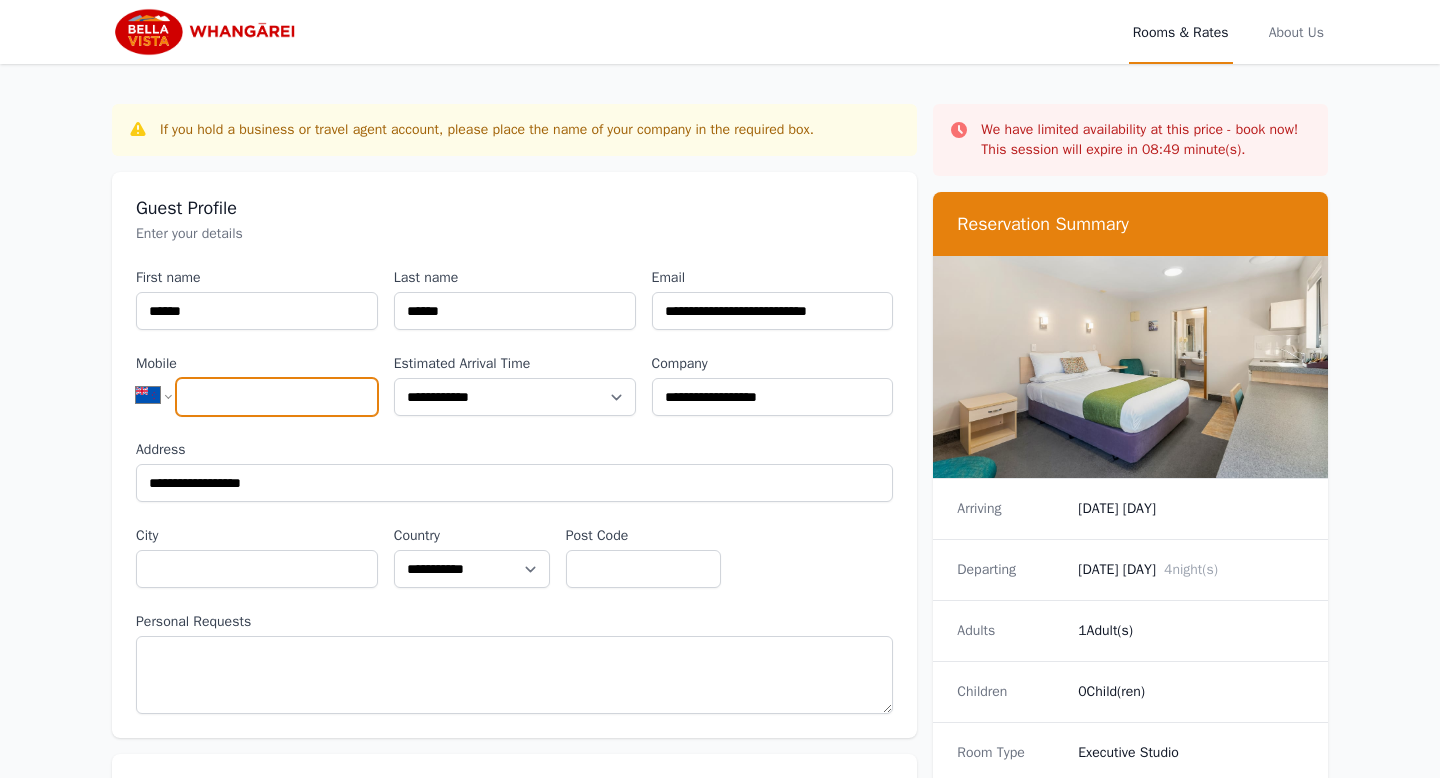 click on "Mobile" at bounding box center [277, 397] 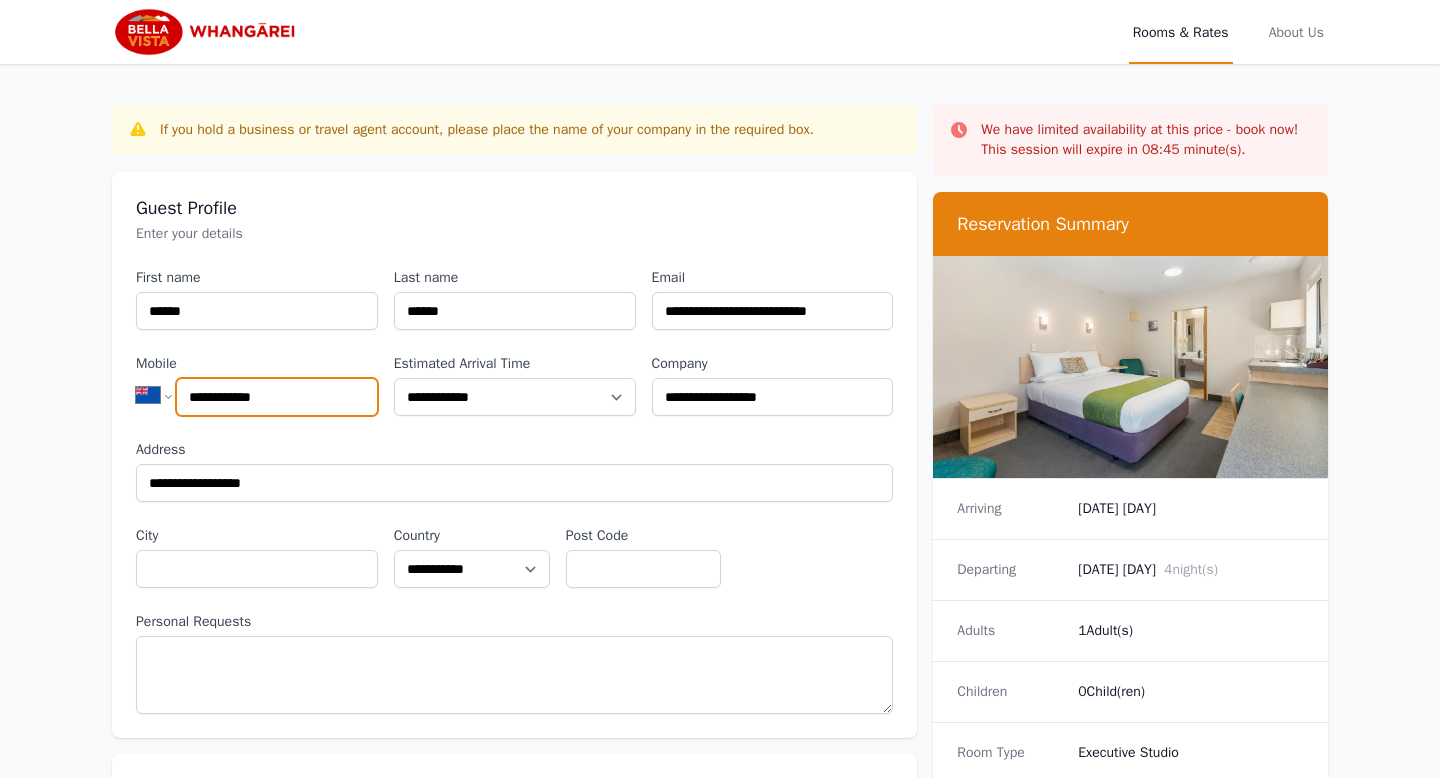 type on "**********" 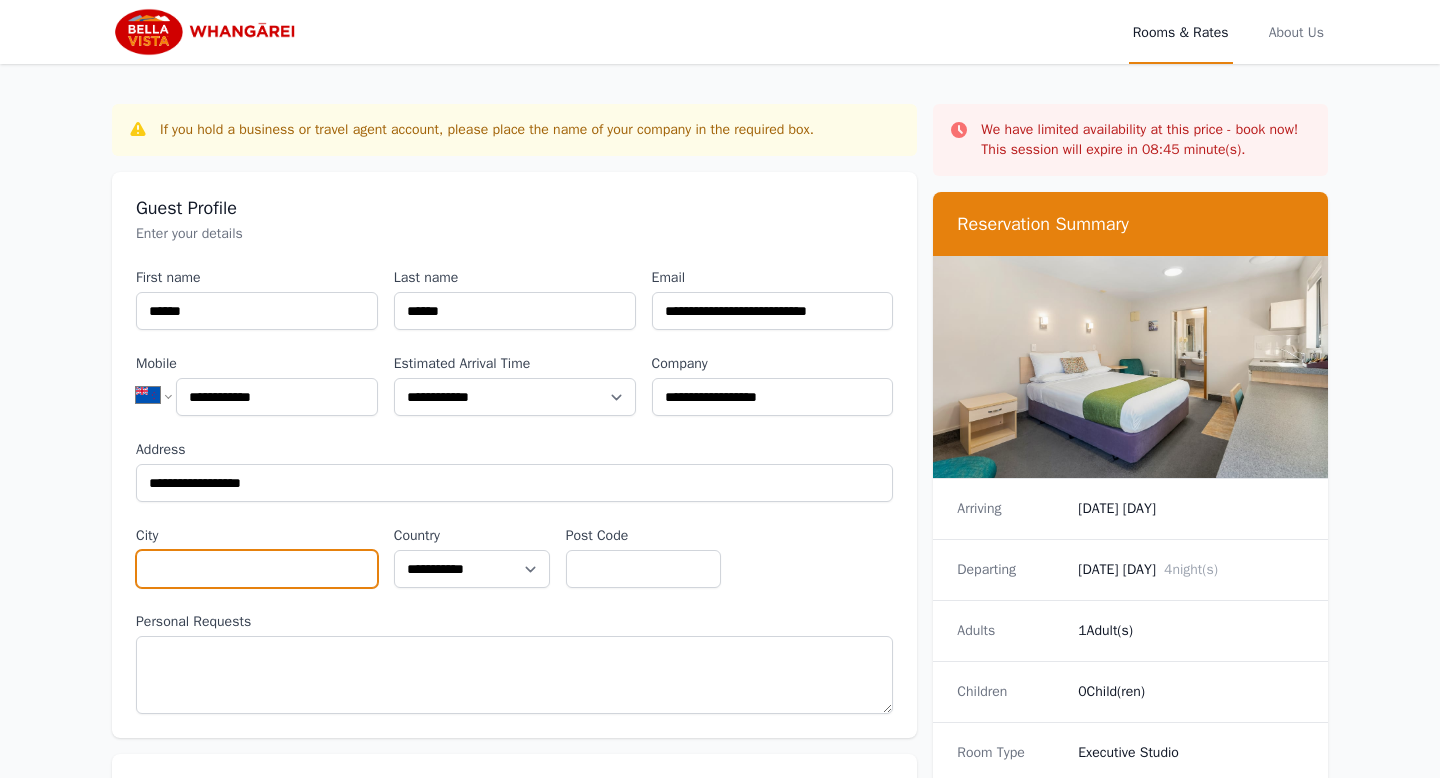 click on "City" at bounding box center [257, 569] 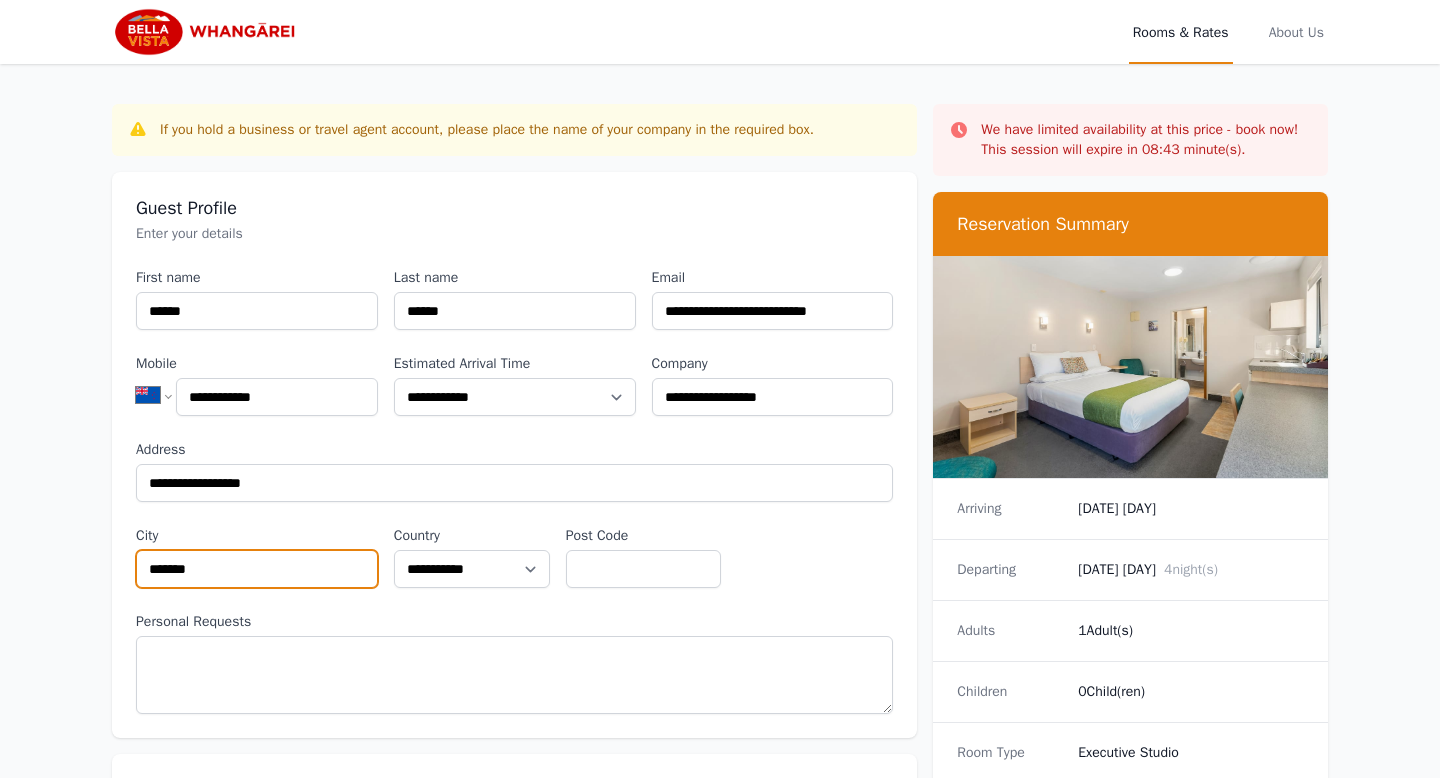 type on "*******" 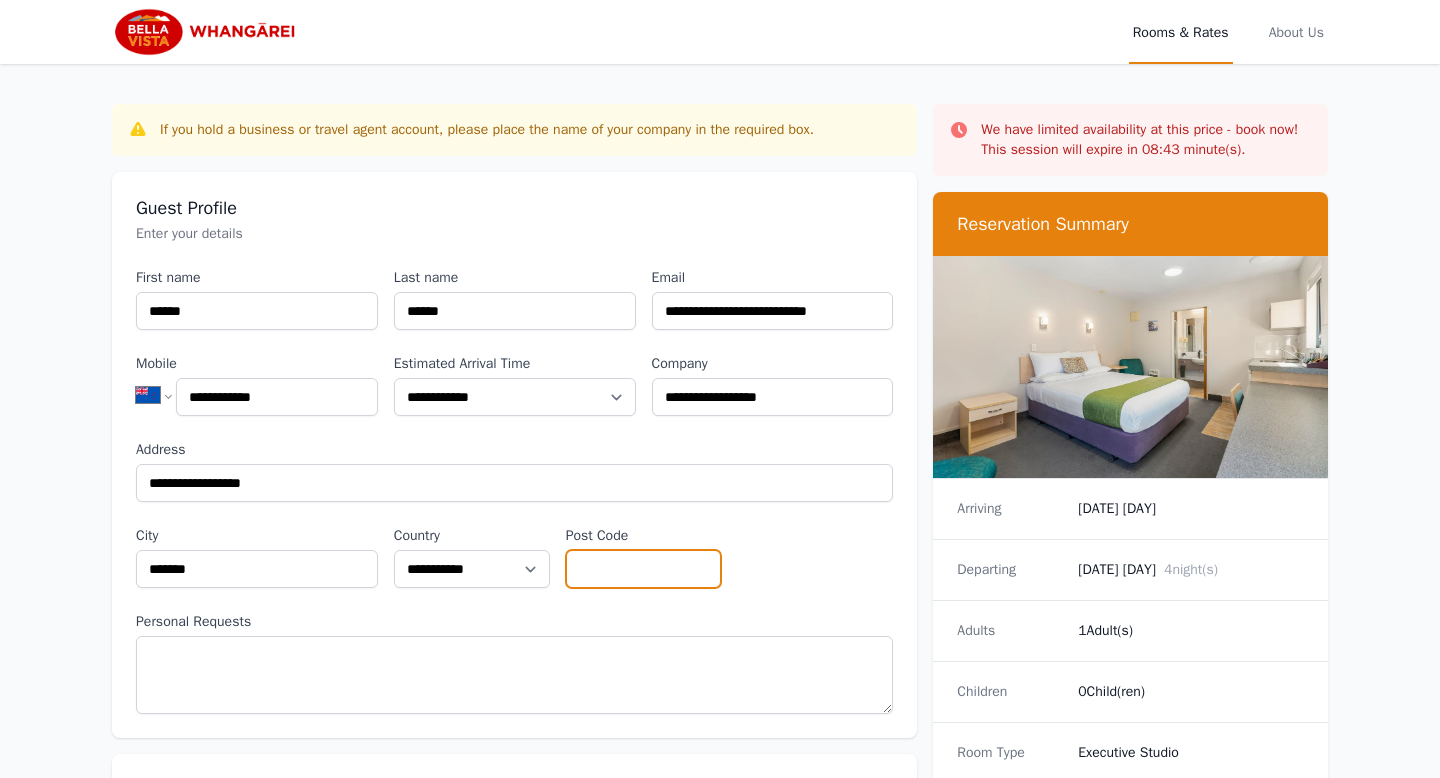 click on "Post Code" at bounding box center [644, 569] 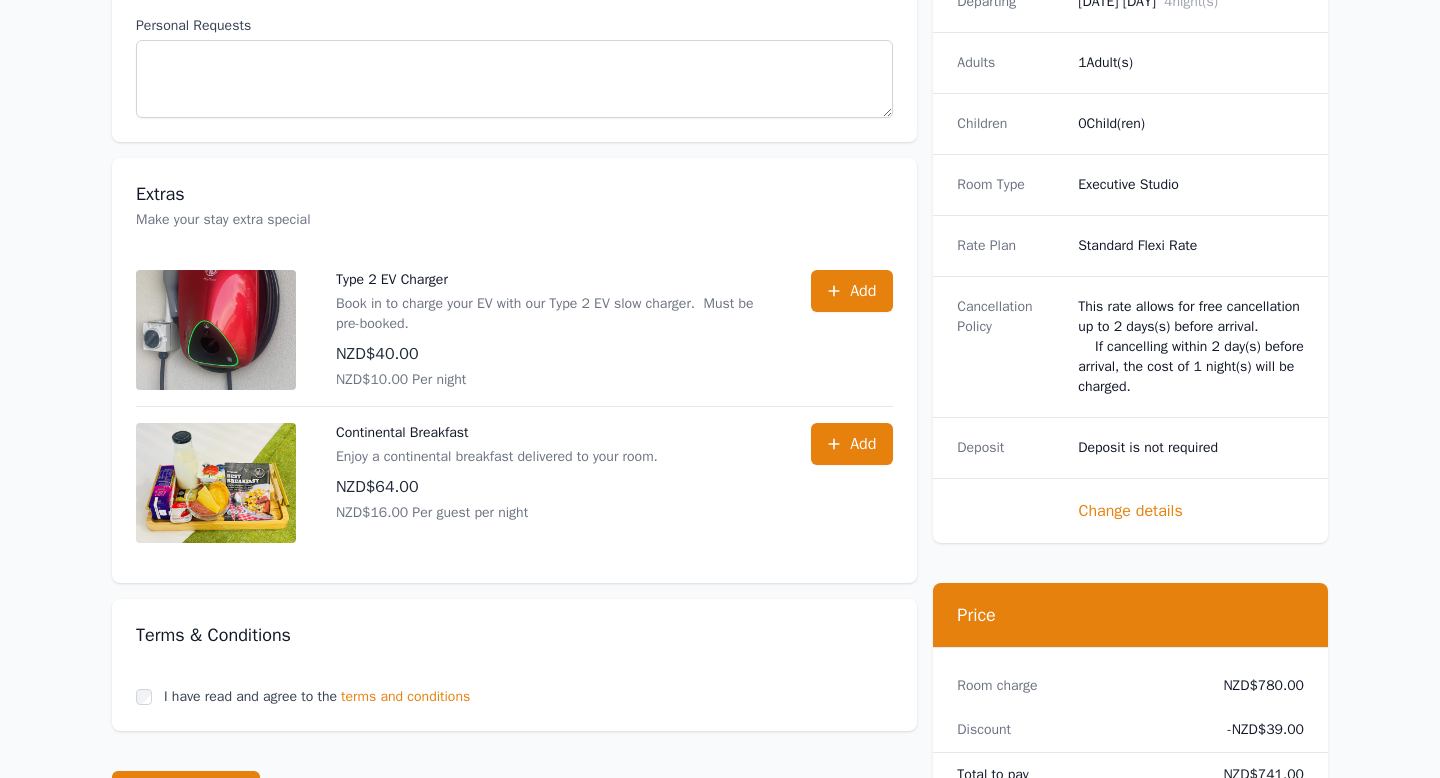 scroll, scrollTop: 759, scrollLeft: 0, axis: vertical 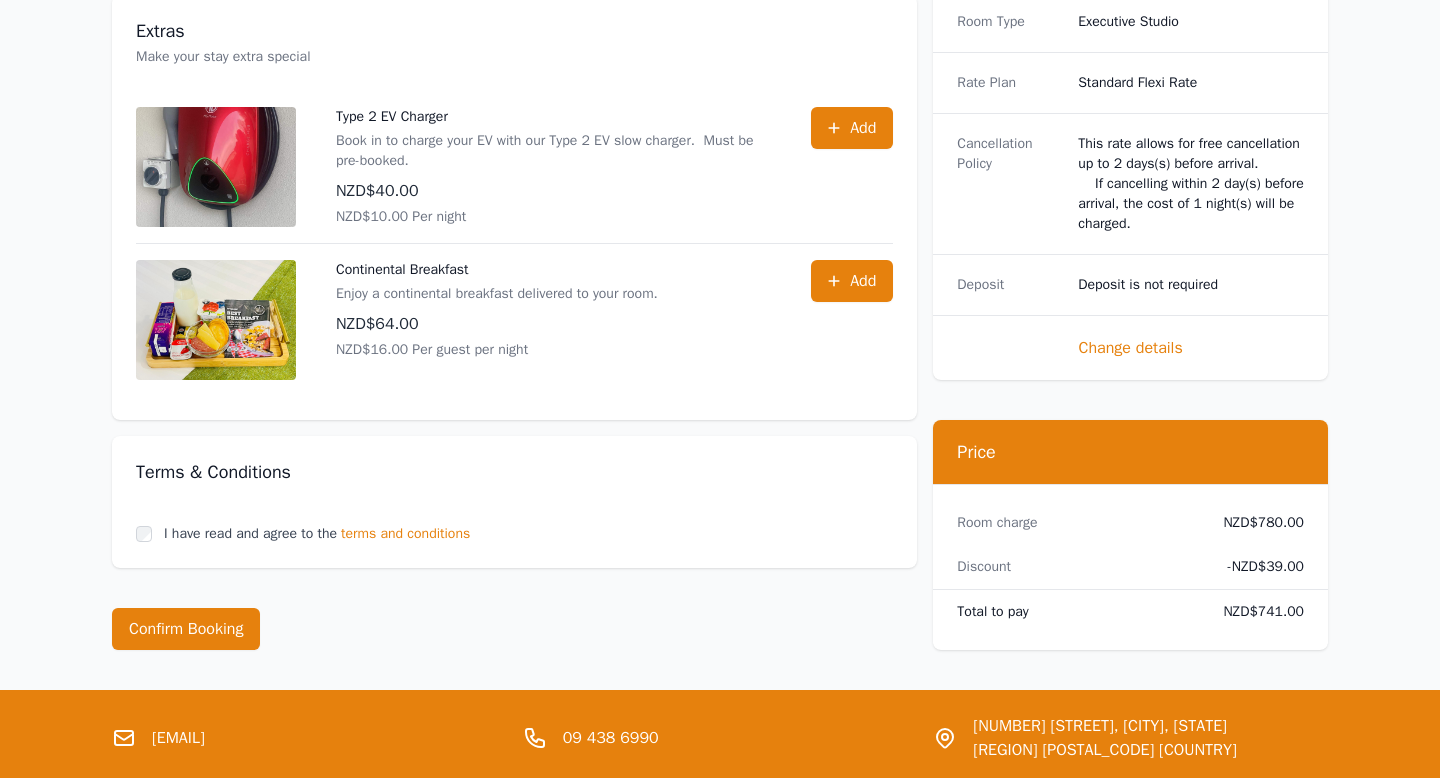 type on "****" 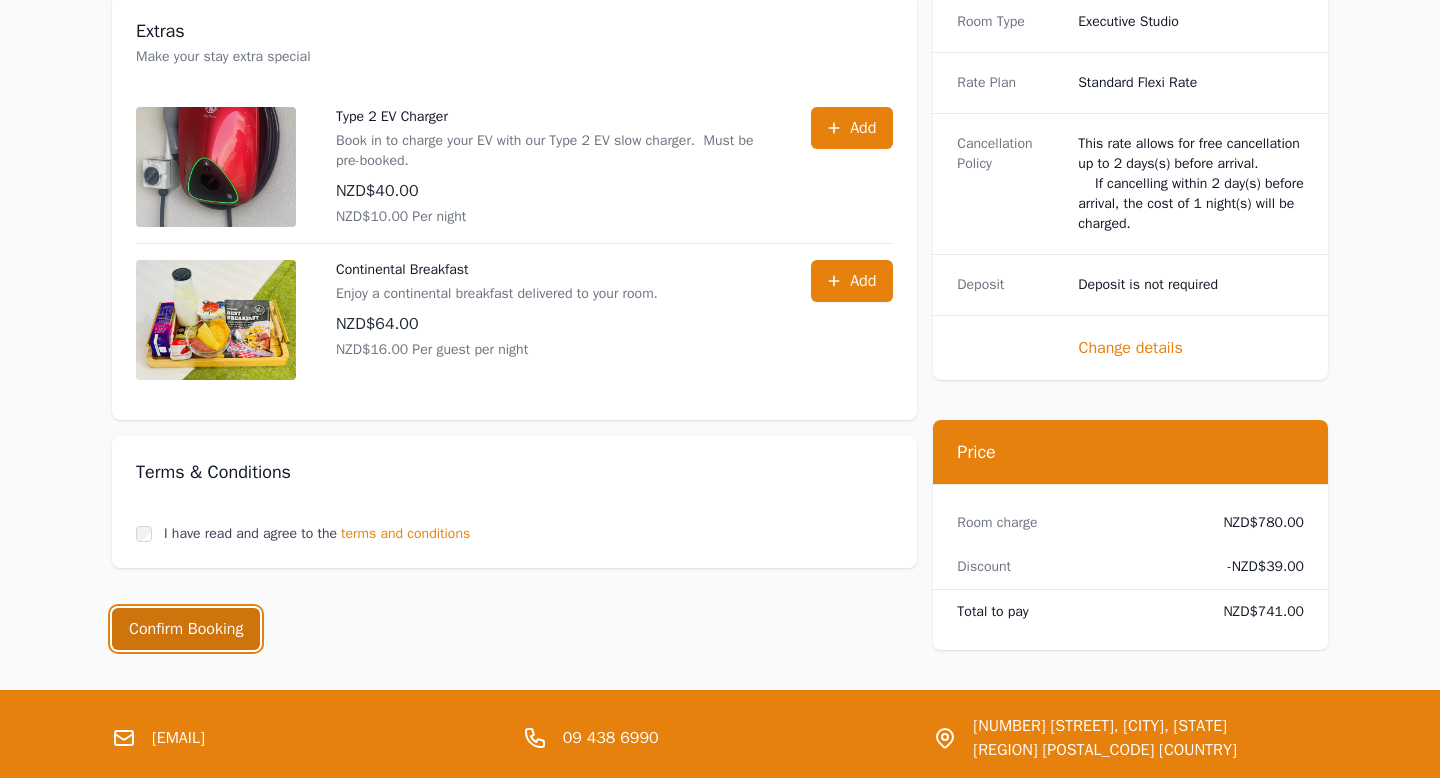 click on "Confirm Booking" at bounding box center (186, 629) 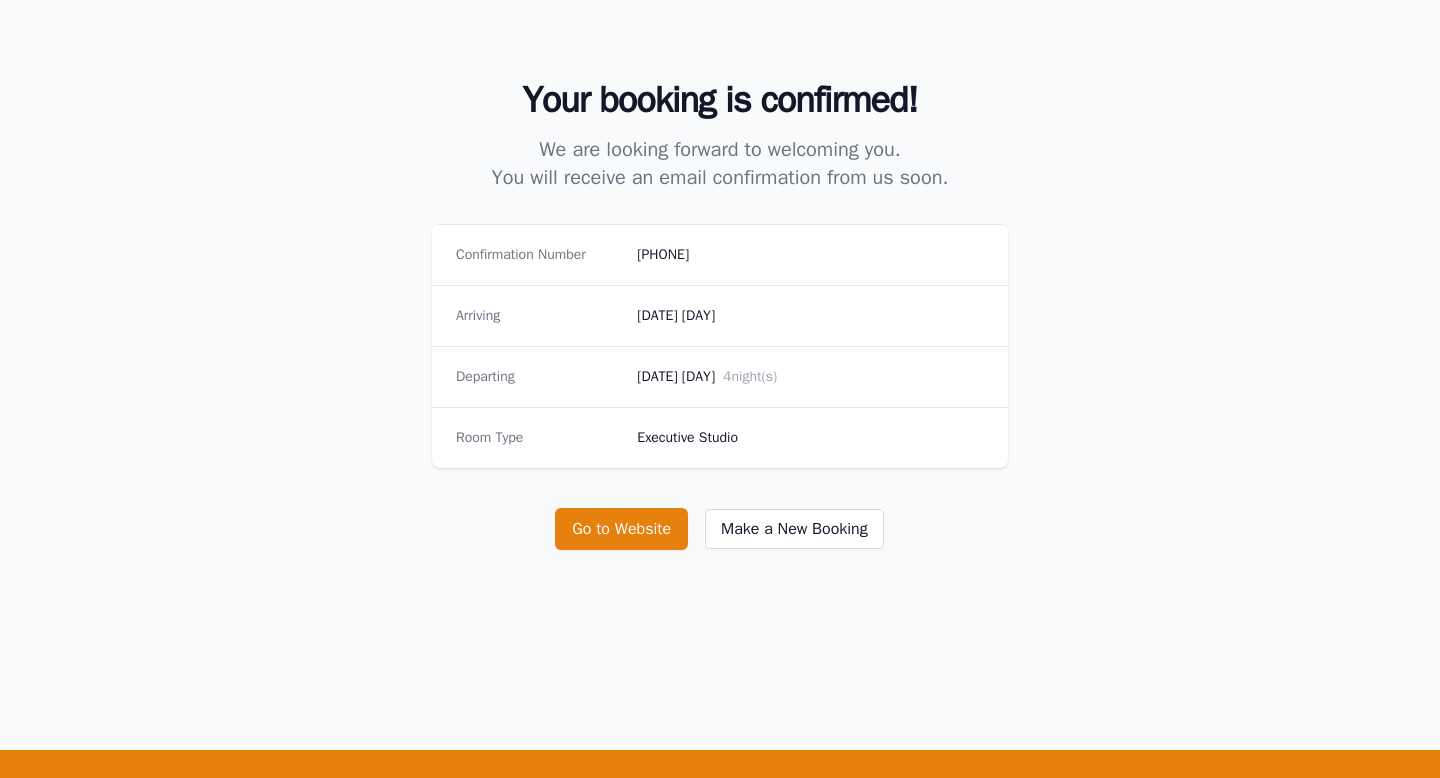 scroll, scrollTop: 186, scrollLeft: 0, axis: vertical 